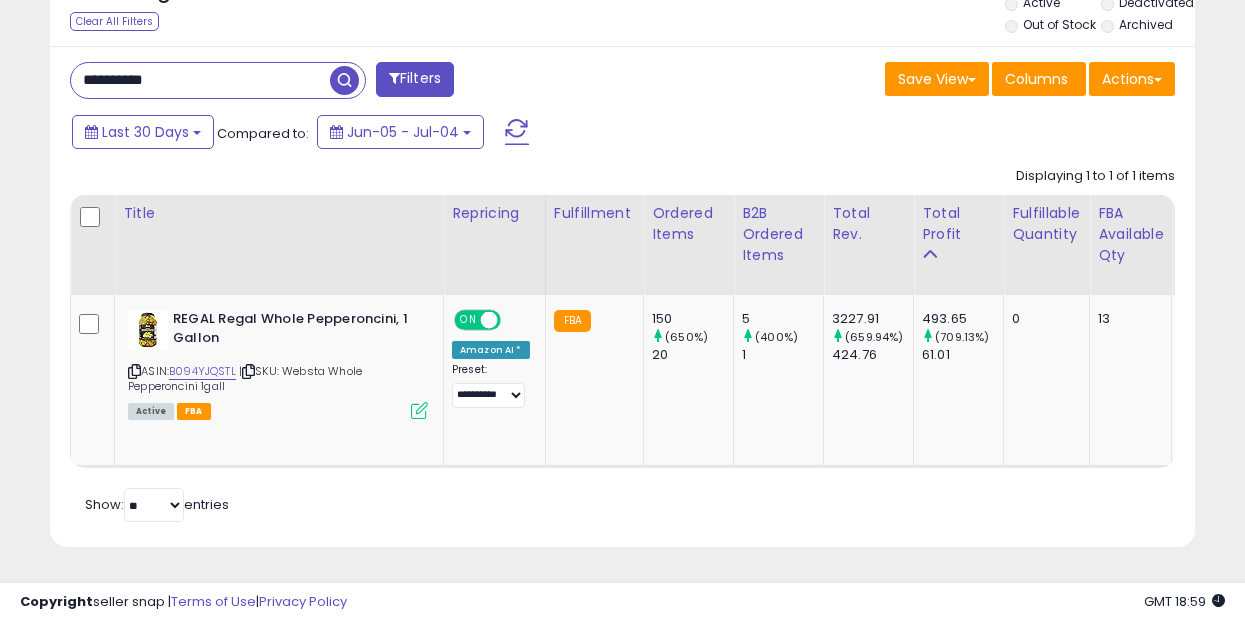 scroll, scrollTop: 792, scrollLeft: 0, axis: vertical 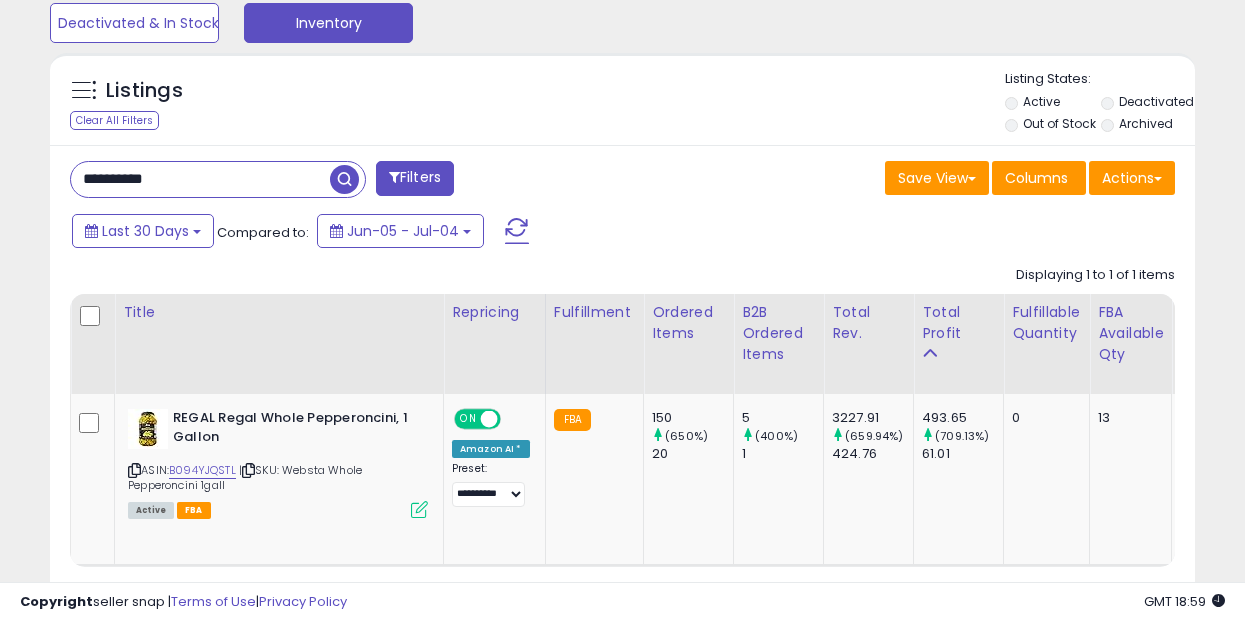 click on "**********" at bounding box center [200, 179] 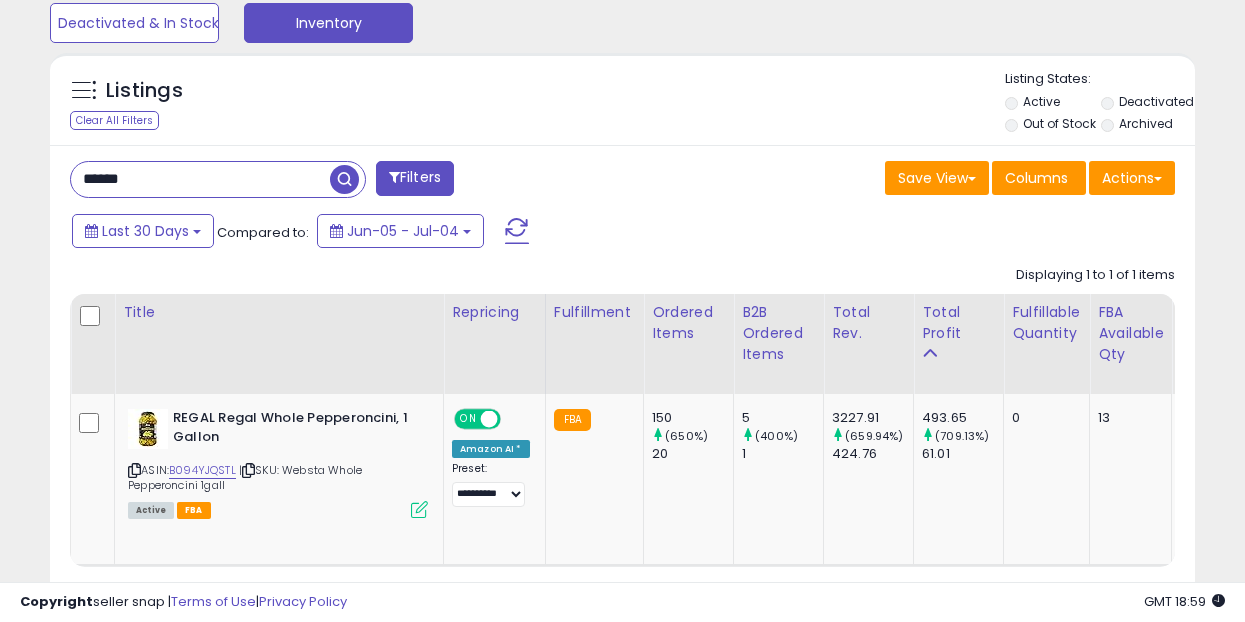 type on "******" 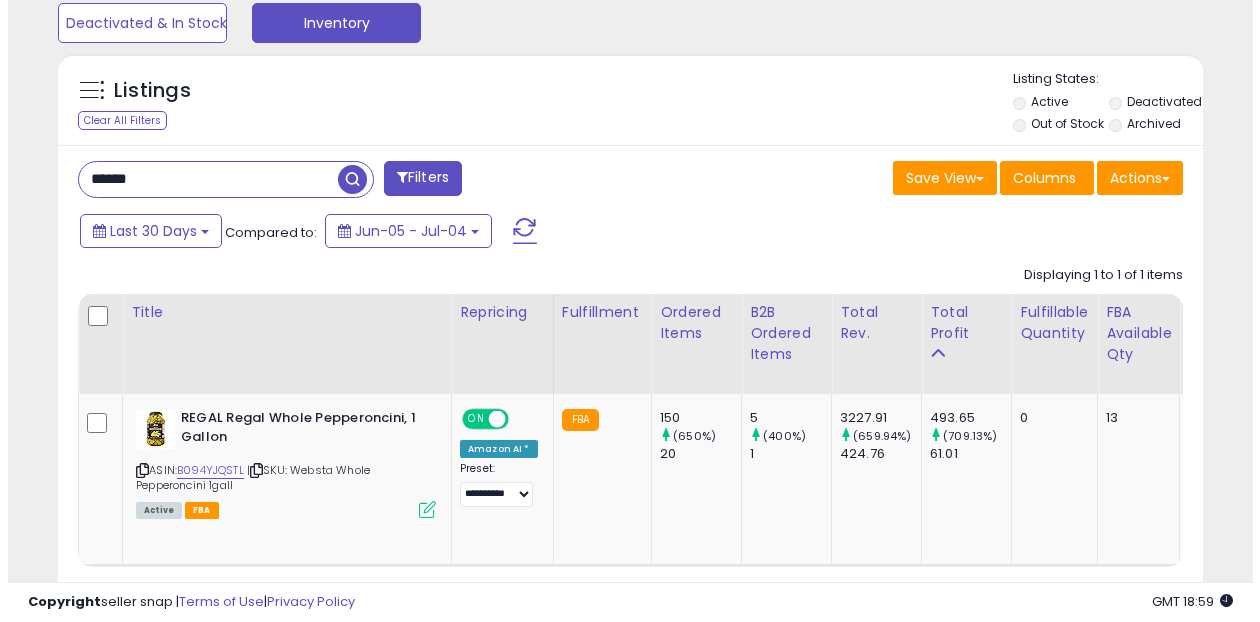 scroll, scrollTop: 619, scrollLeft: 0, axis: vertical 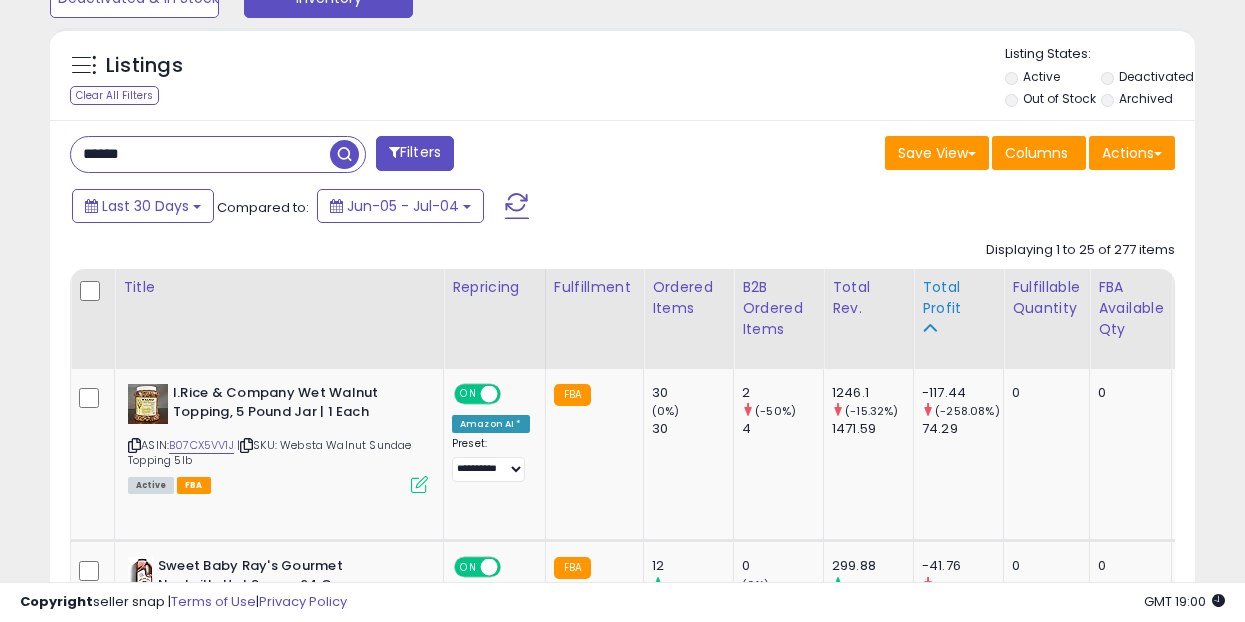 click on "Total Profit" at bounding box center (958, 298) 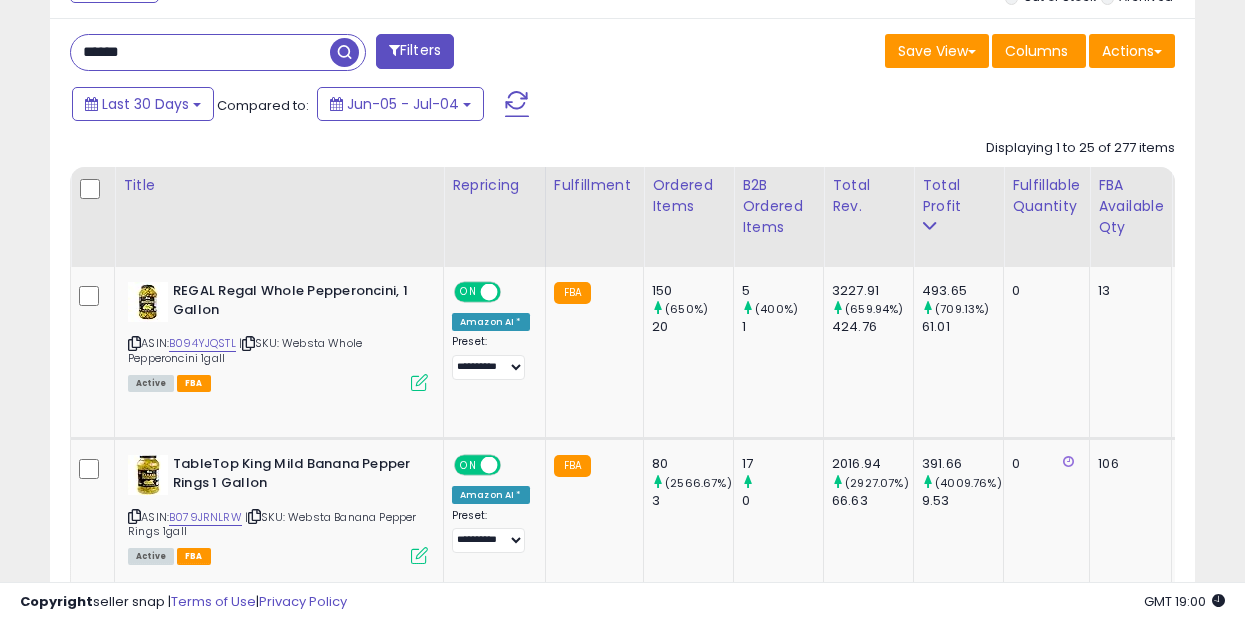 scroll, scrollTop: 808, scrollLeft: 0, axis: vertical 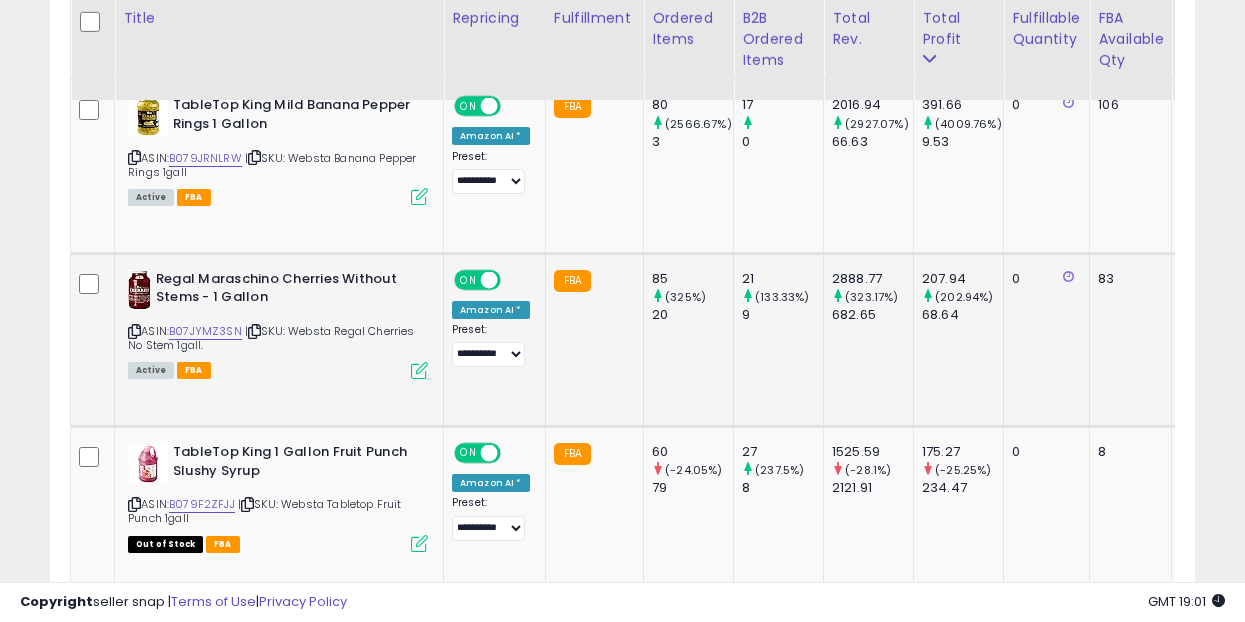 click at bounding box center (419, 370) 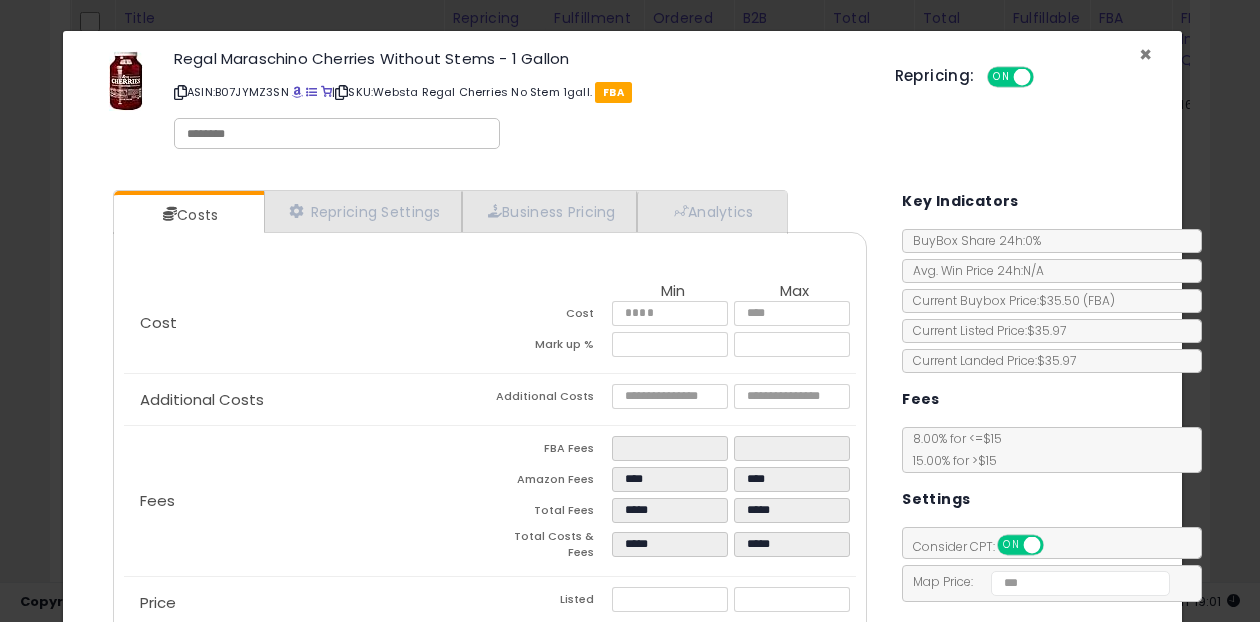 click on "×" at bounding box center (1145, 54) 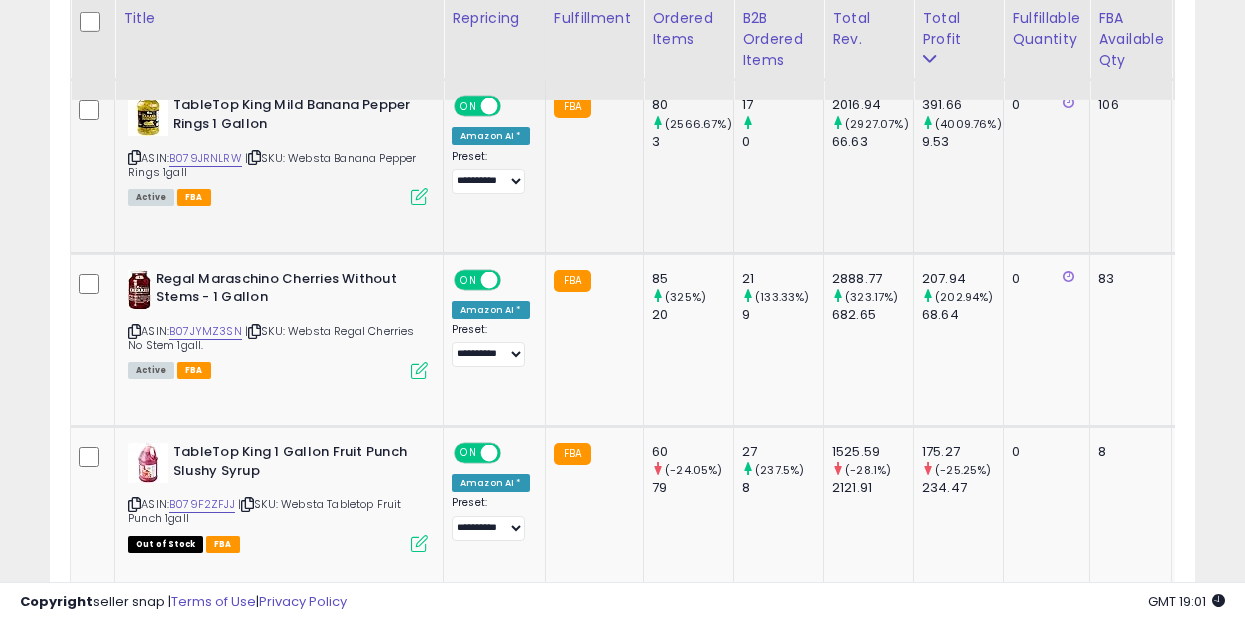 scroll, scrollTop: 410, scrollLeft: 662, axis: both 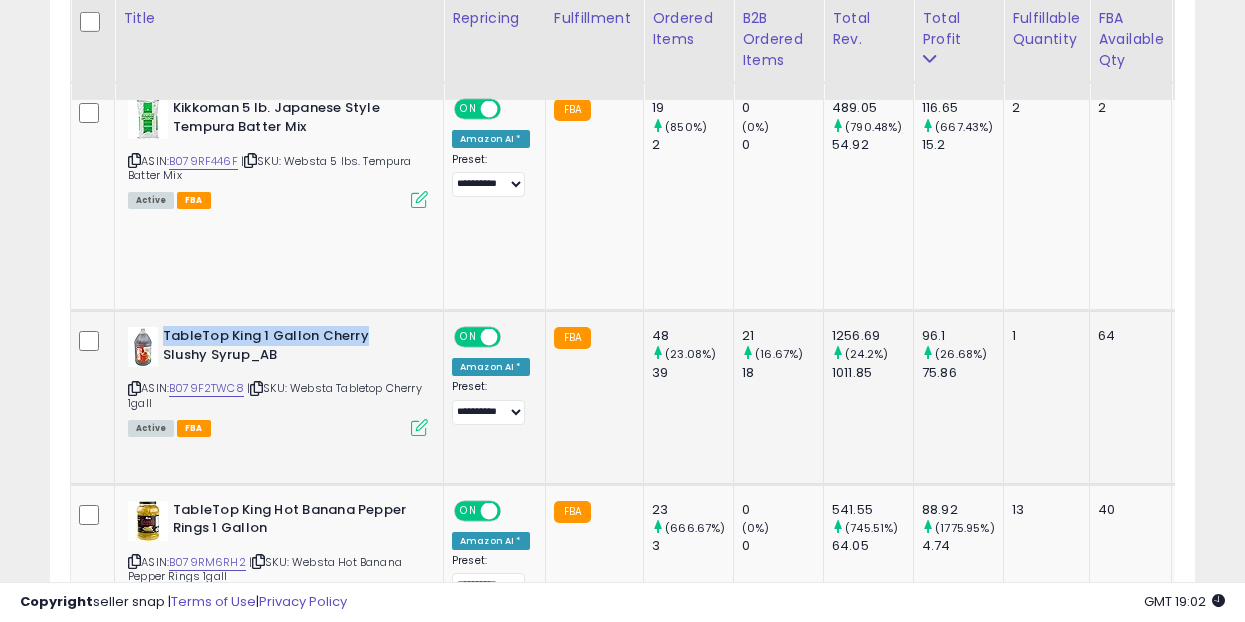 drag, startPoint x: 367, startPoint y: 281, endPoint x: 163, endPoint y: 282, distance: 204.00246 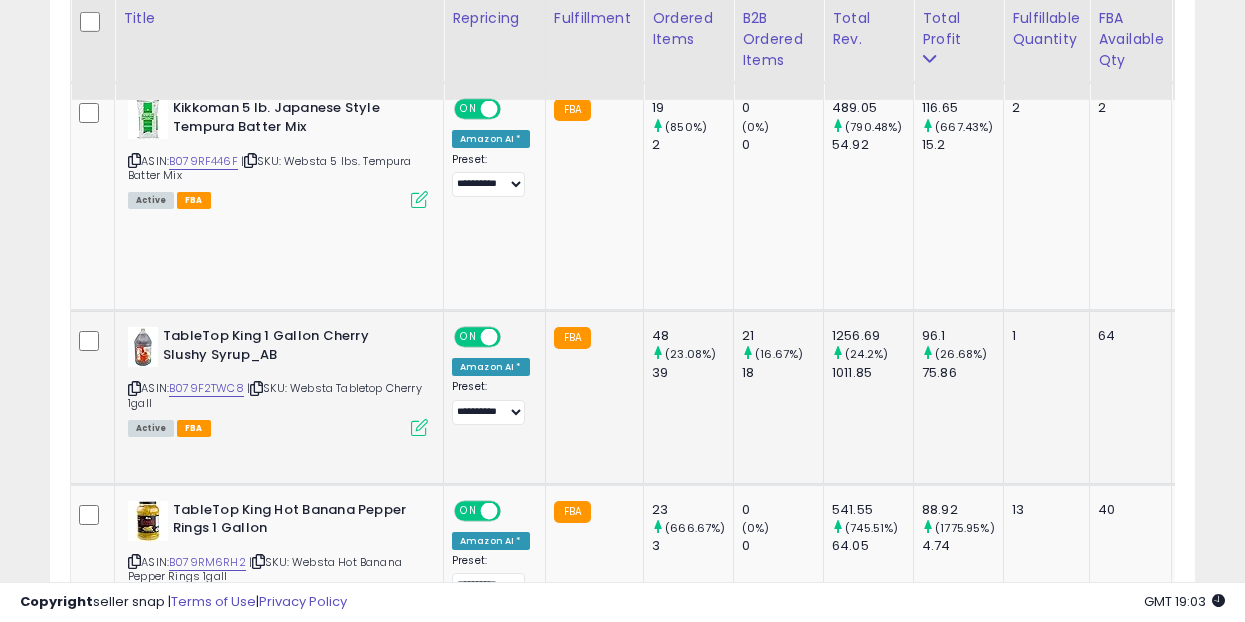 click on "**********" 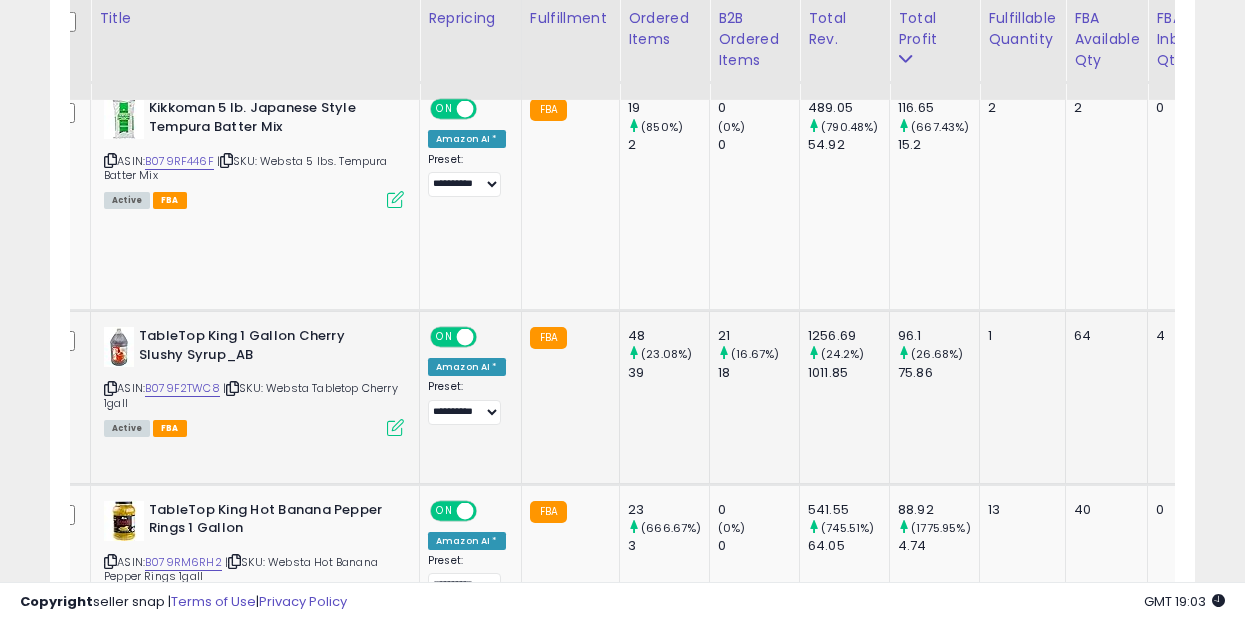 scroll, scrollTop: 0, scrollLeft: 37, axis: horizontal 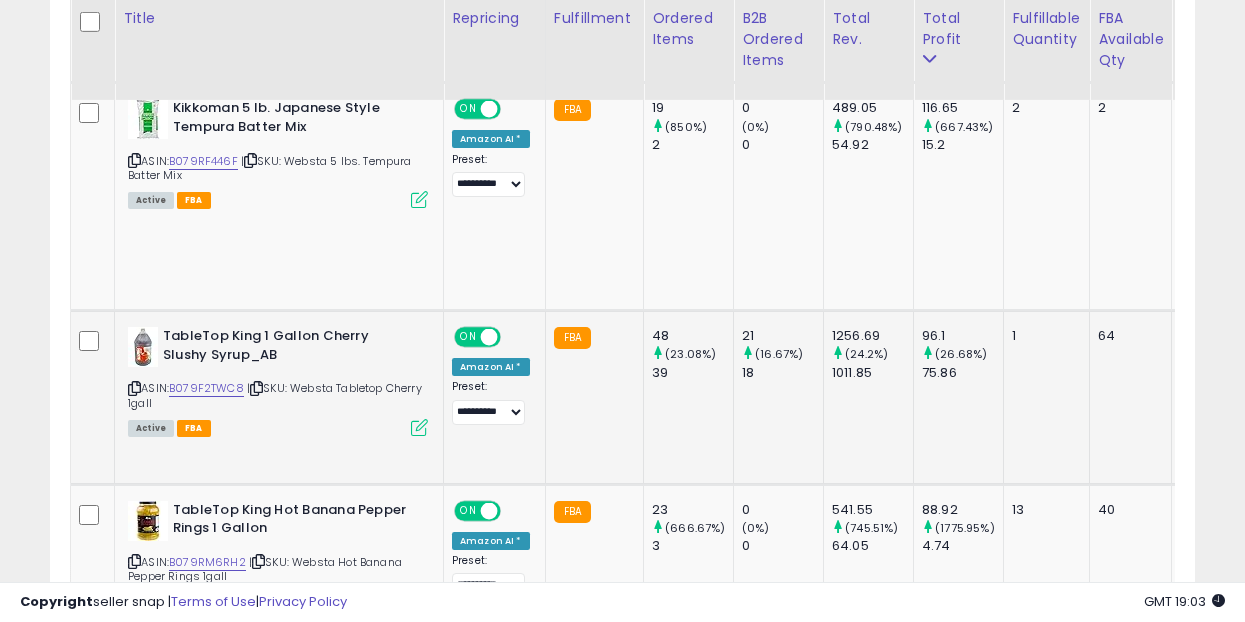click at bounding box center (419, 427) 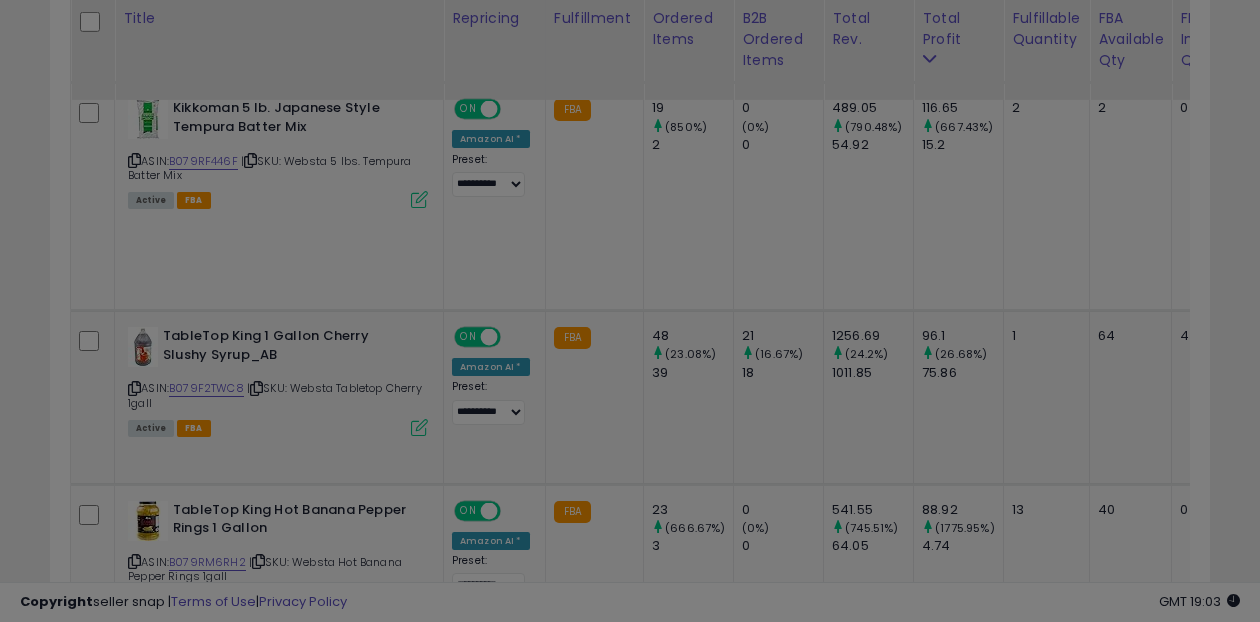 scroll, scrollTop: 999590, scrollLeft: 999329, axis: both 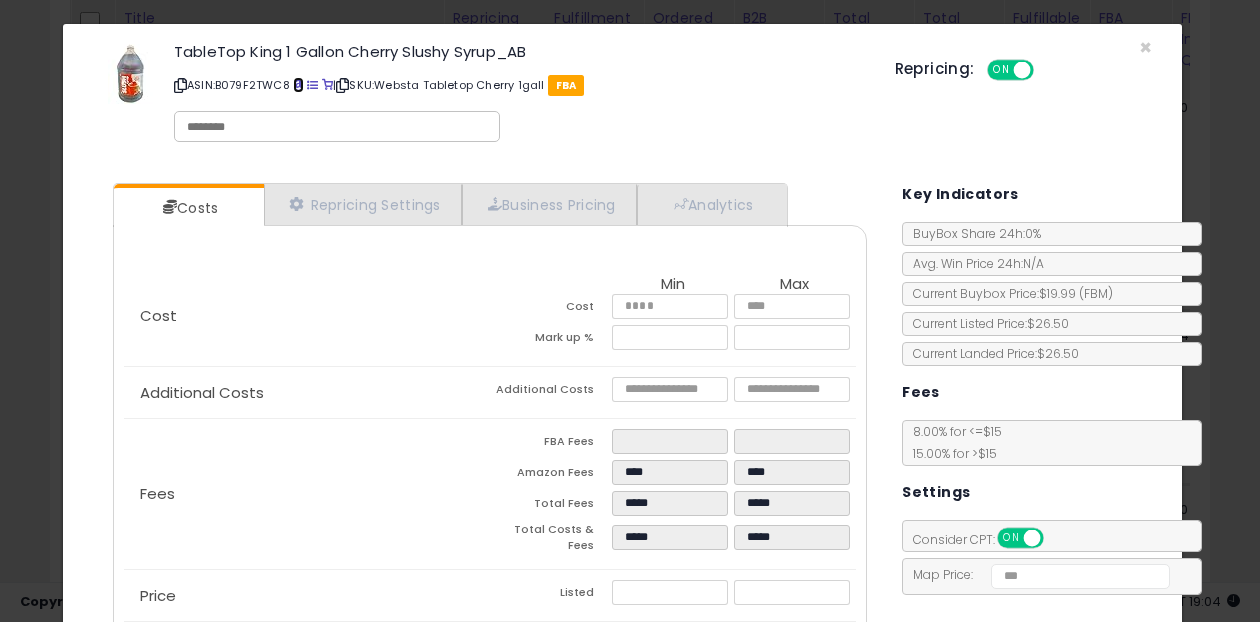 click at bounding box center (298, 85) 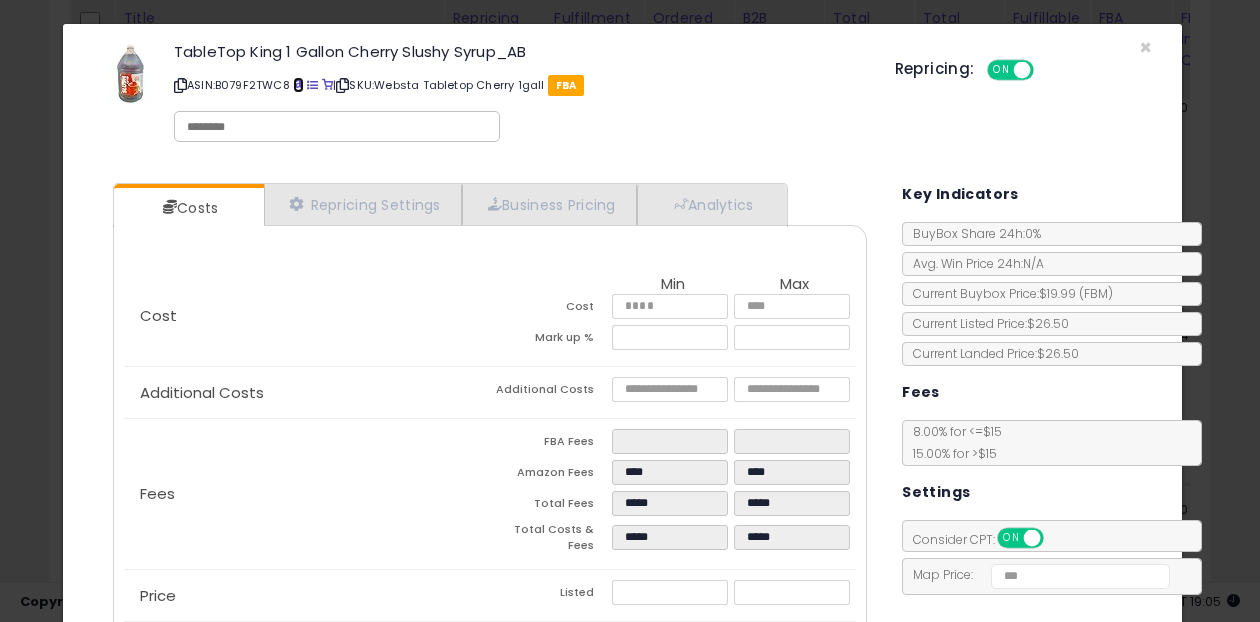 scroll, scrollTop: 117, scrollLeft: 0, axis: vertical 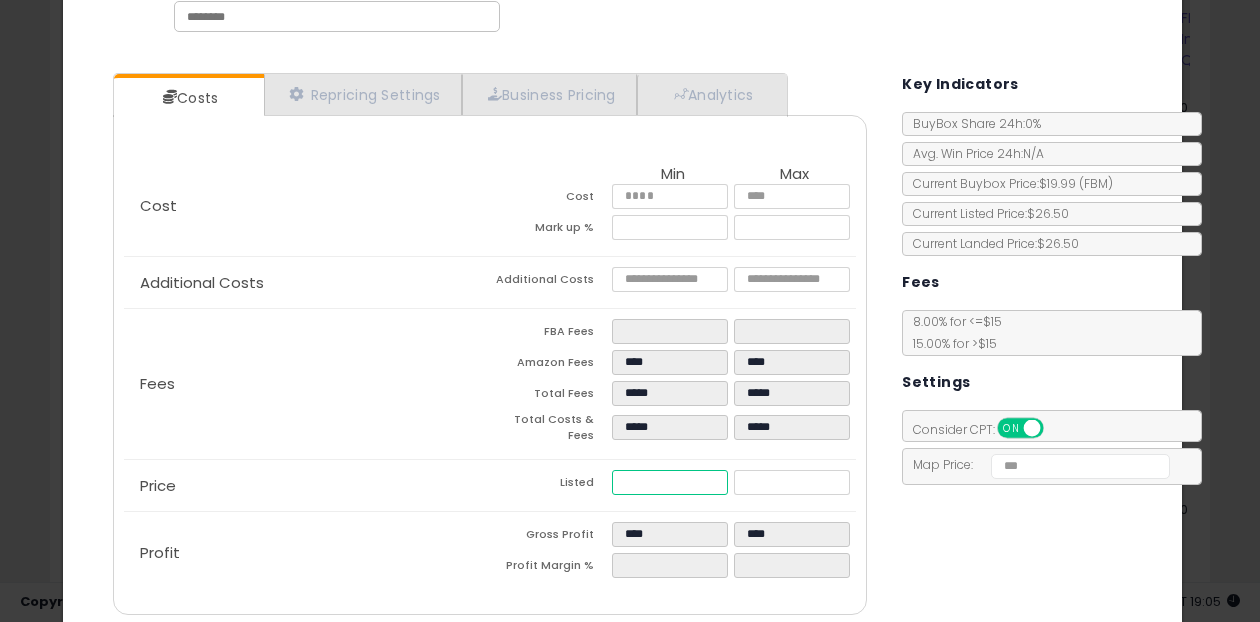 type on "*****" 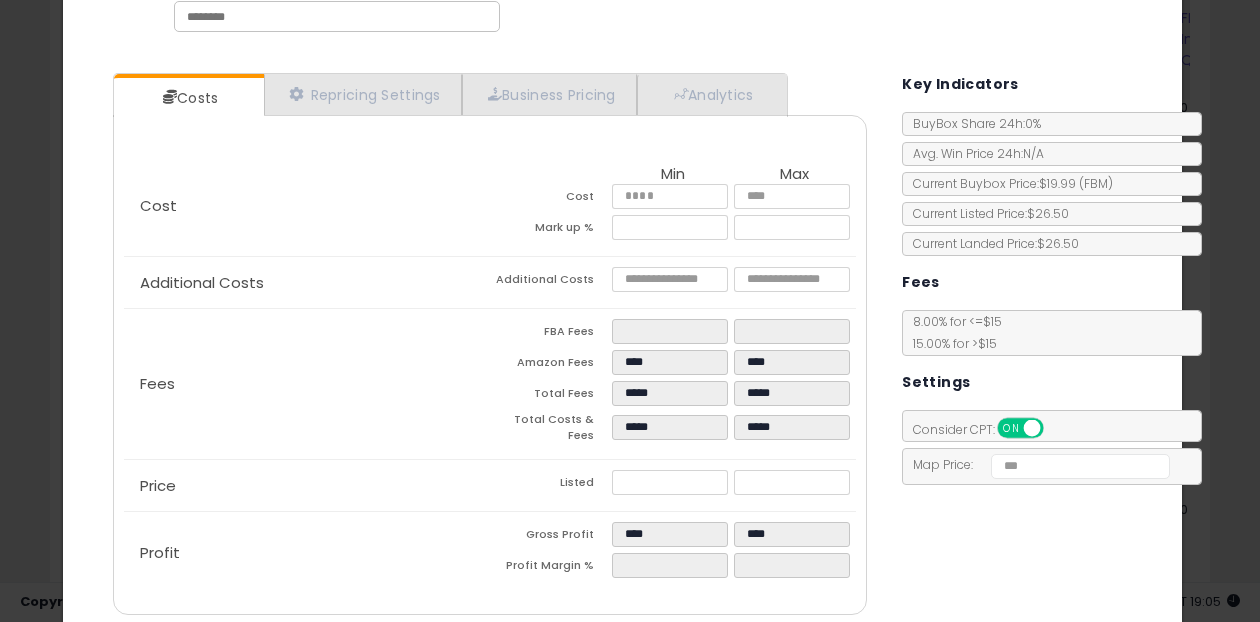 click on "Costs
Repricing Settings
Business Pricing
Analytics
Cost" at bounding box center (622, 346) 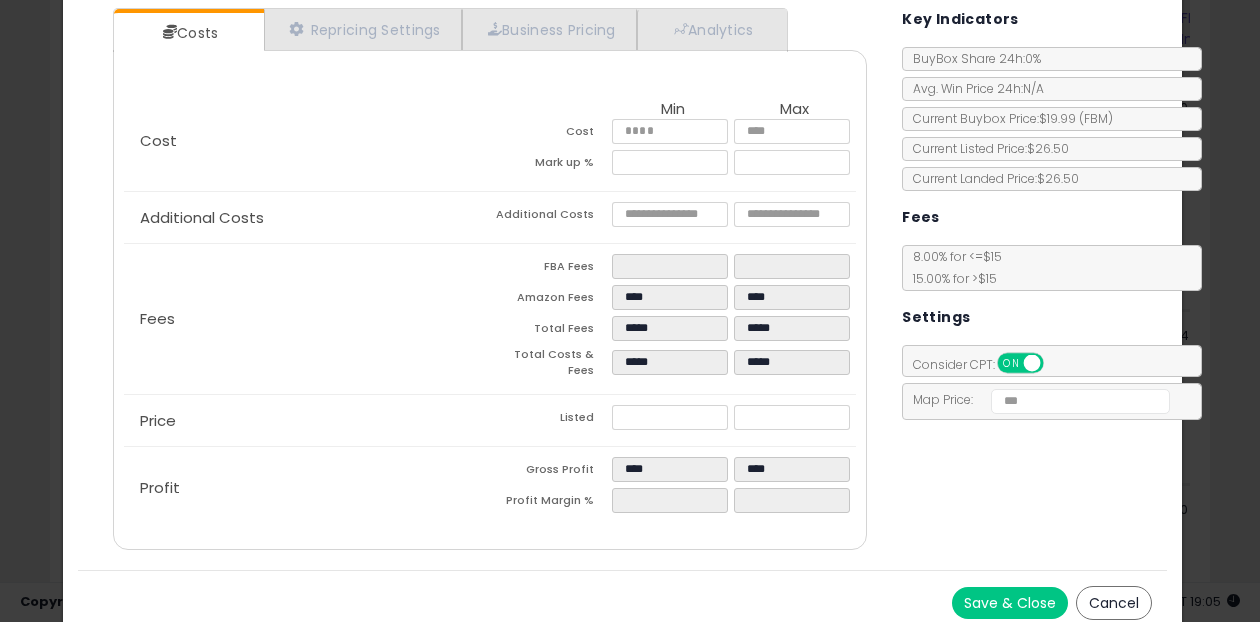 scroll, scrollTop: 188, scrollLeft: 0, axis: vertical 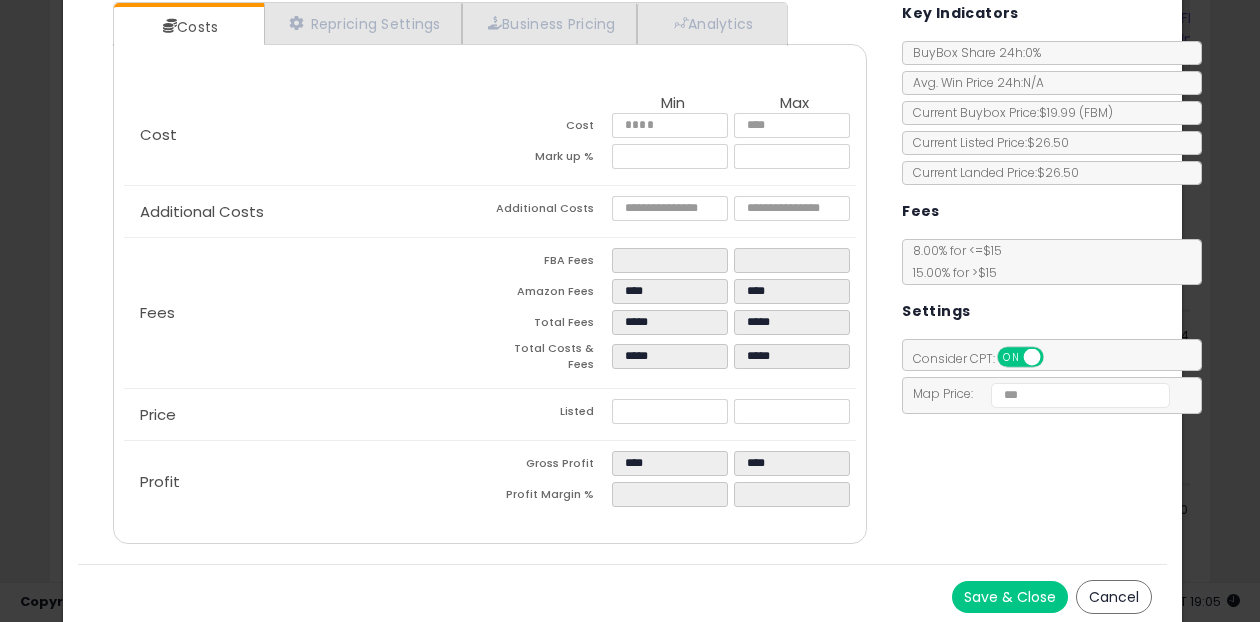 click on "Save & Close" at bounding box center (1010, 597) 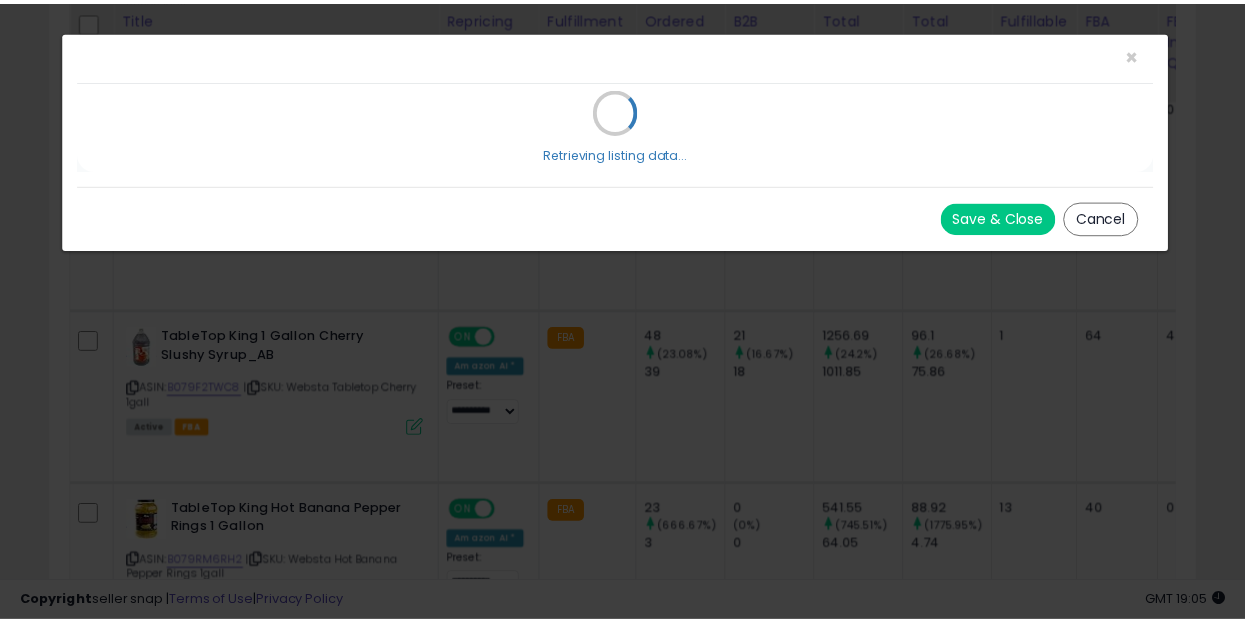 scroll, scrollTop: 0, scrollLeft: 0, axis: both 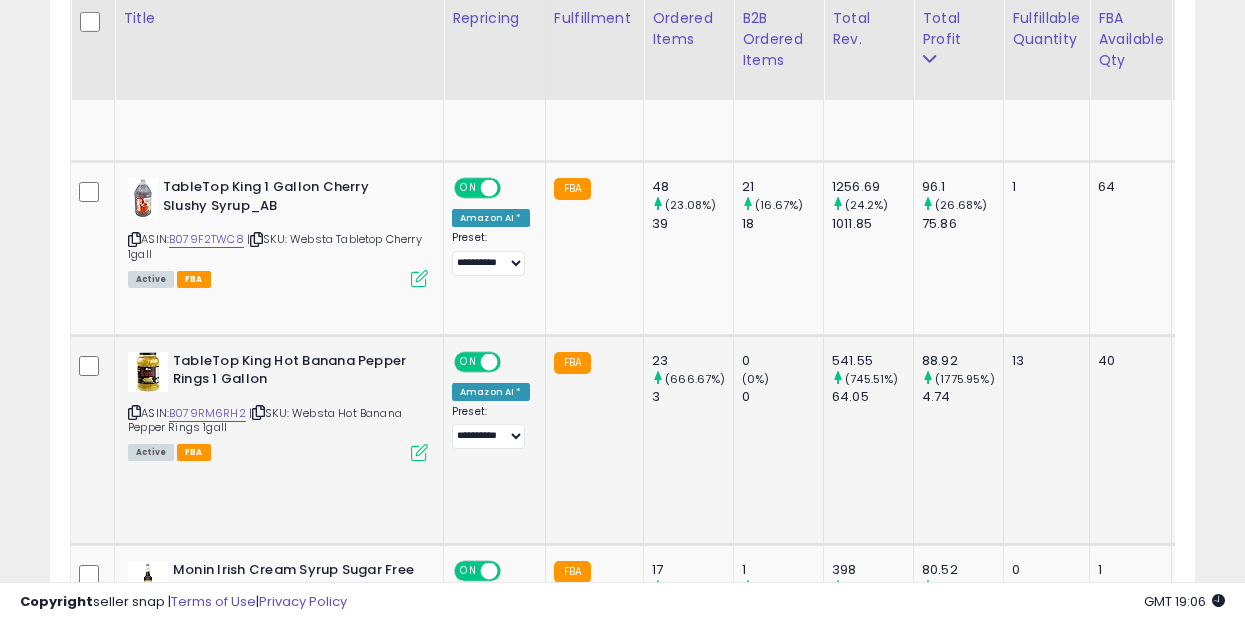 click at bounding box center [419, 452] 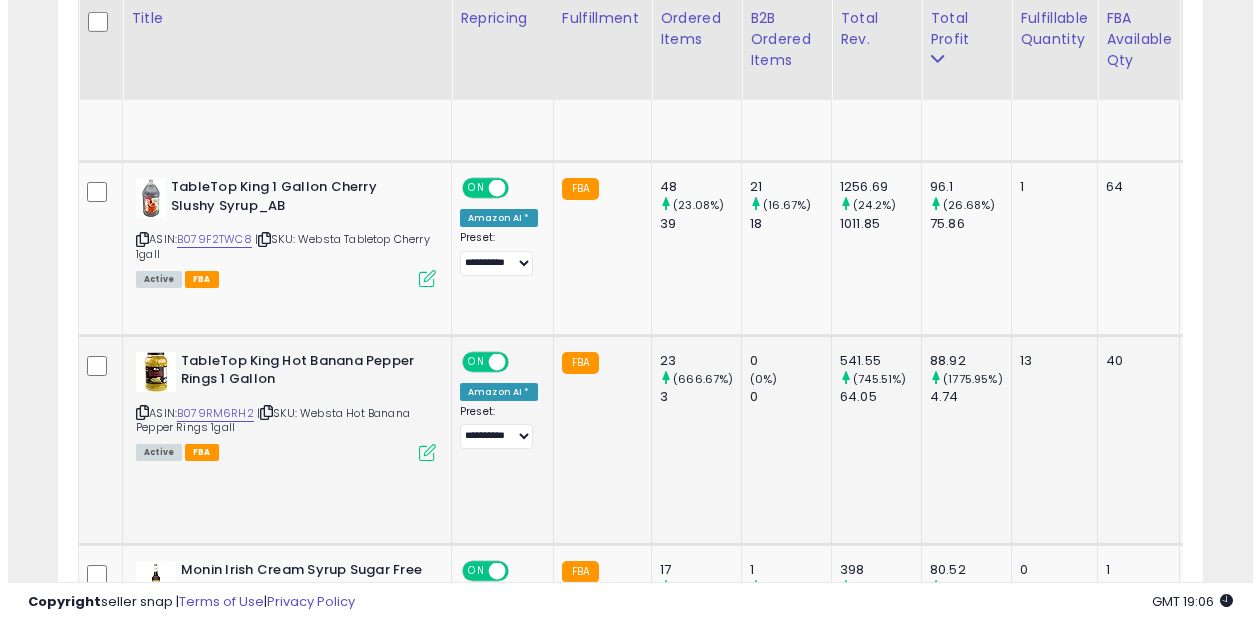 scroll, scrollTop: 999590, scrollLeft: 999329, axis: both 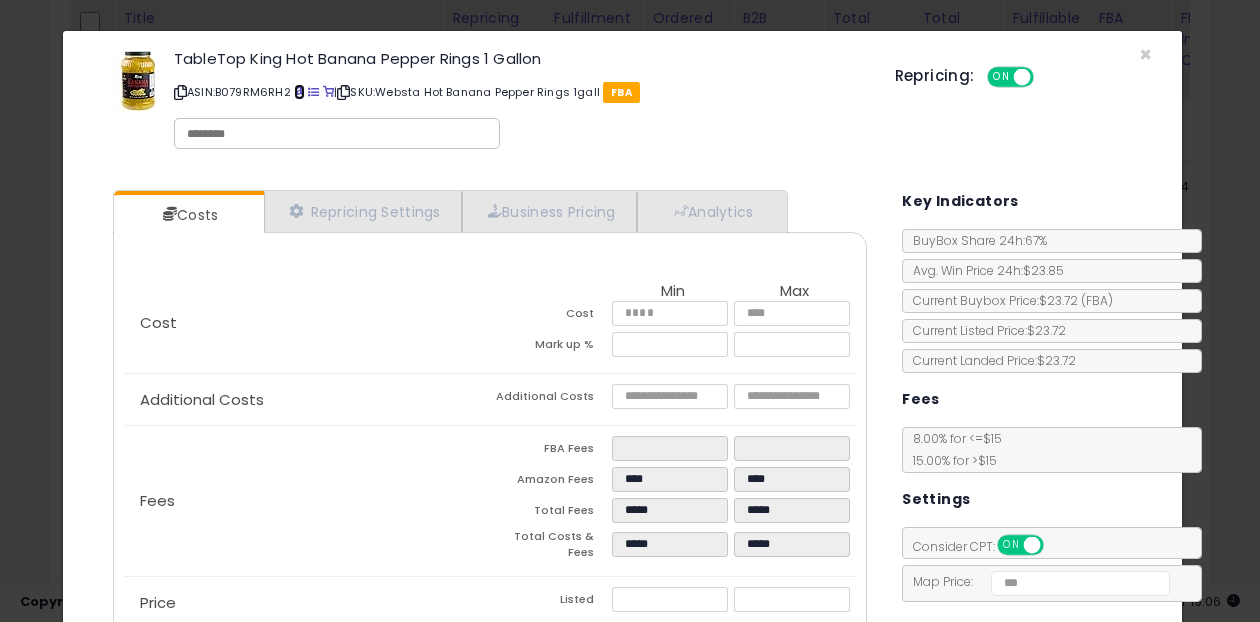 click at bounding box center [299, 92] 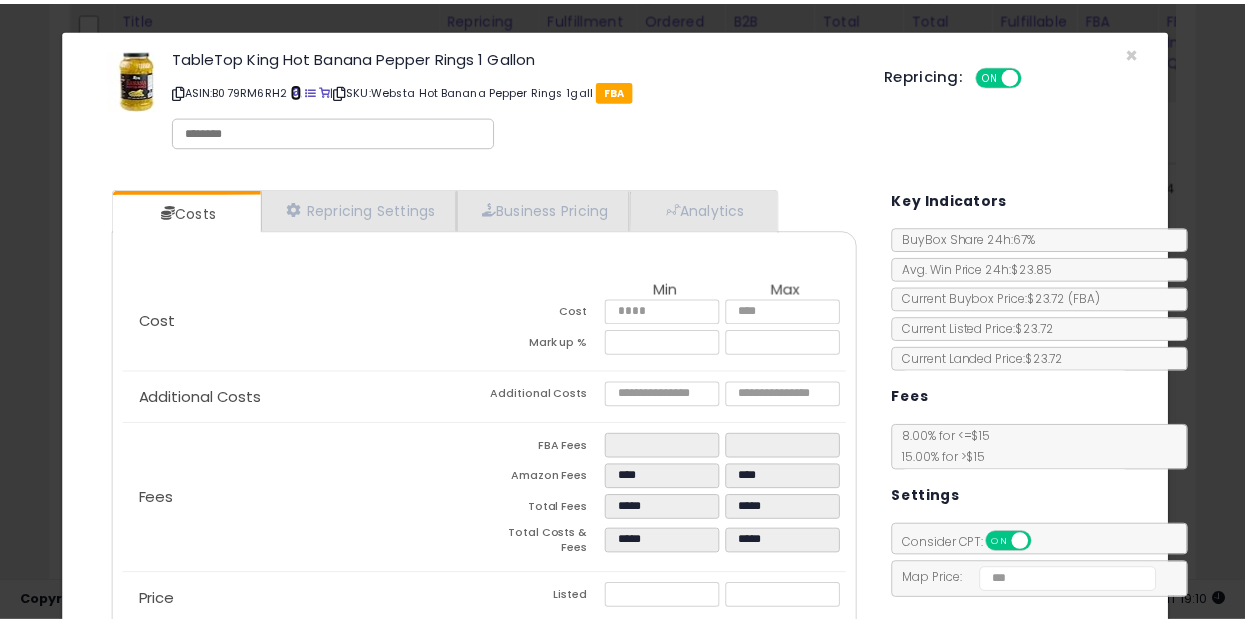 scroll, scrollTop: 0, scrollLeft: 0, axis: both 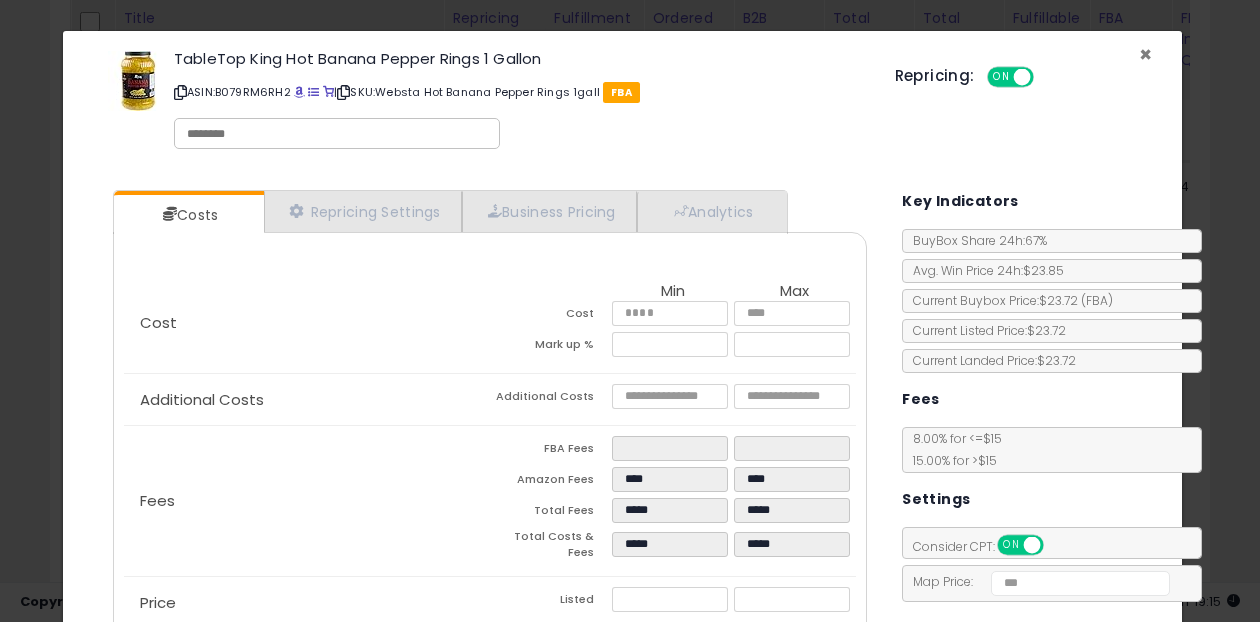 click on "×" at bounding box center [1145, 54] 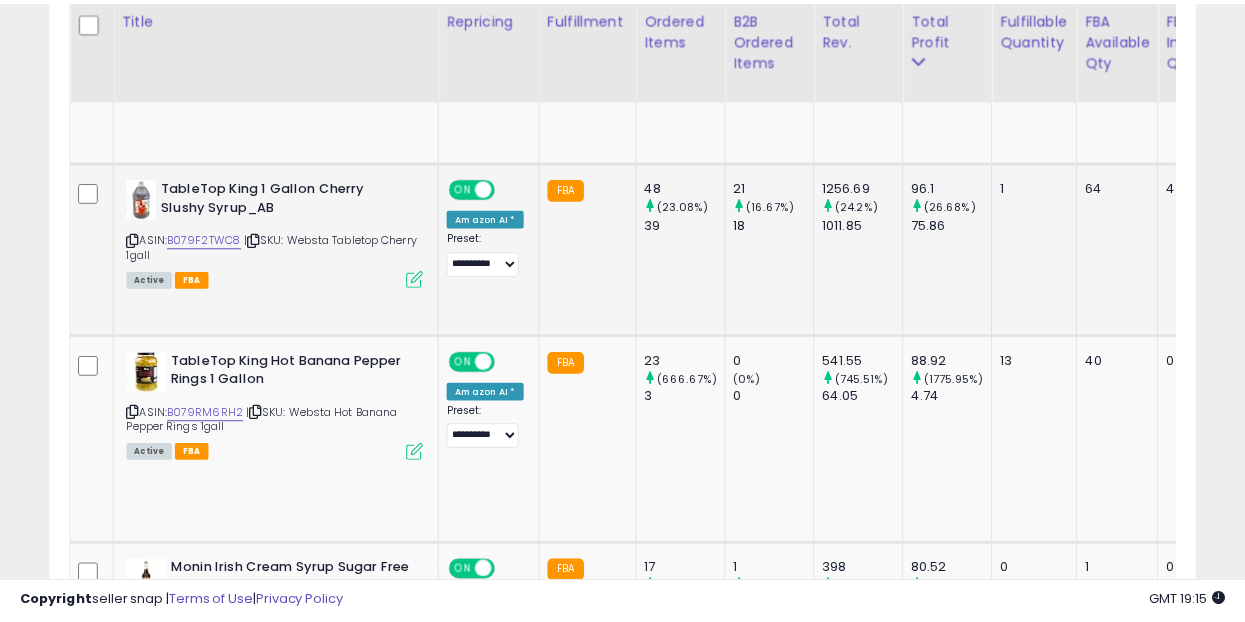 scroll, scrollTop: 410, scrollLeft: 662, axis: both 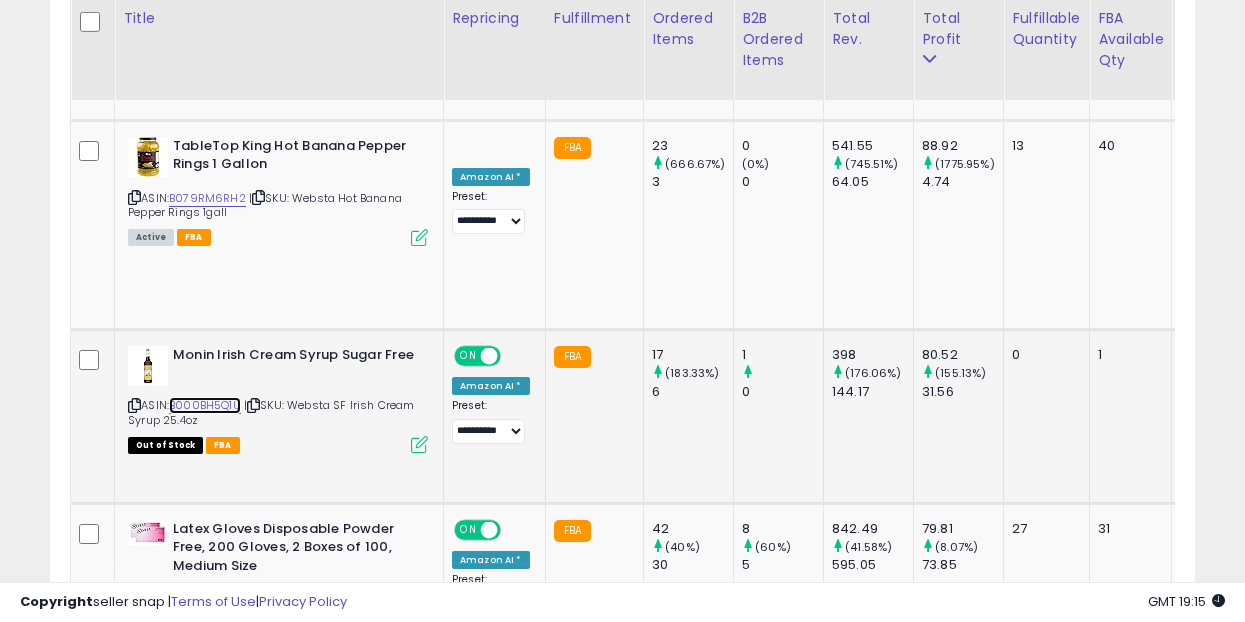 click on "B000BH5Q1U" at bounding box center (205, 405) 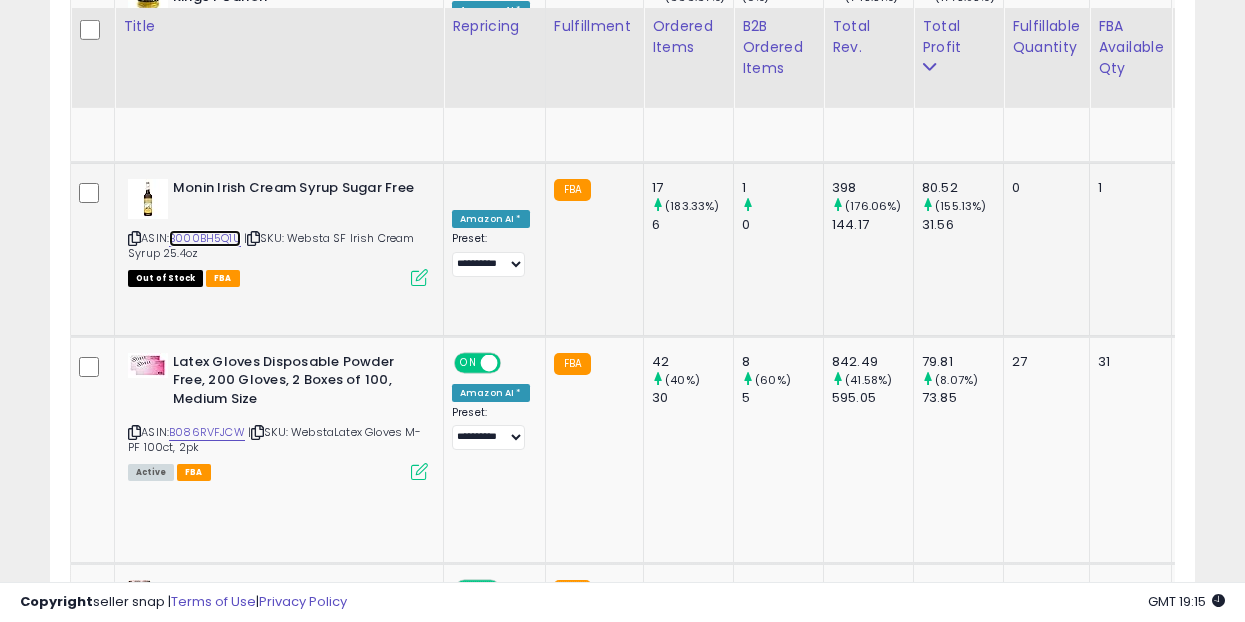 scroll, scrollTop: 2220, scrollLeft: 0, axis: vertical 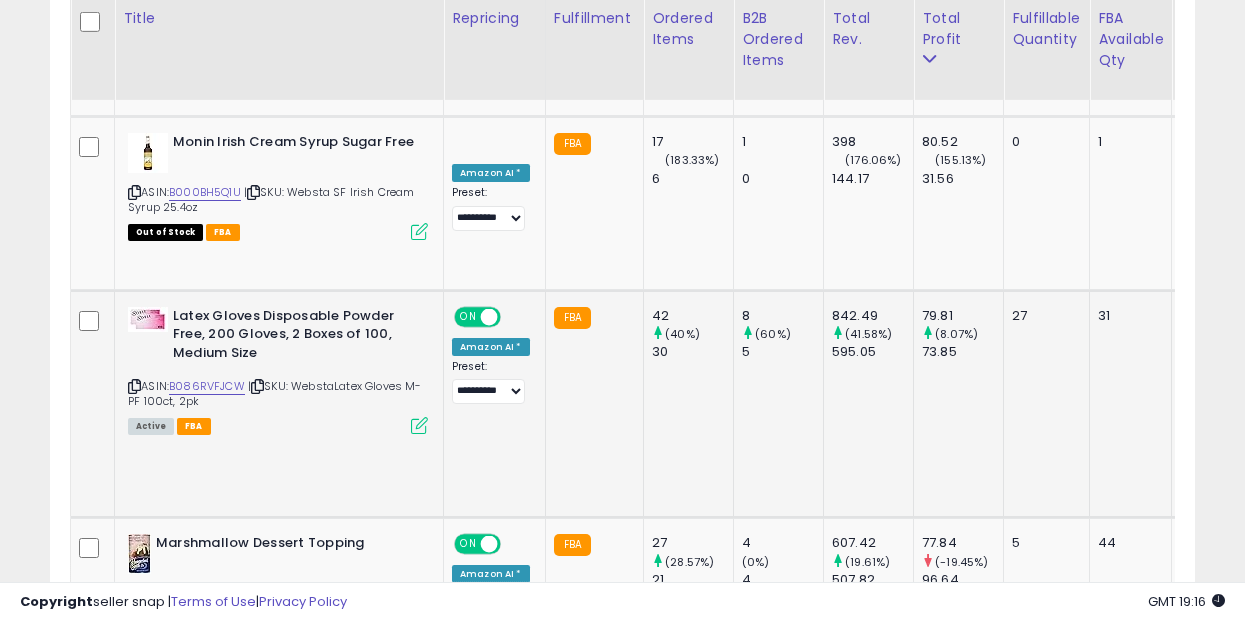 click at bounding box center (419, 425) 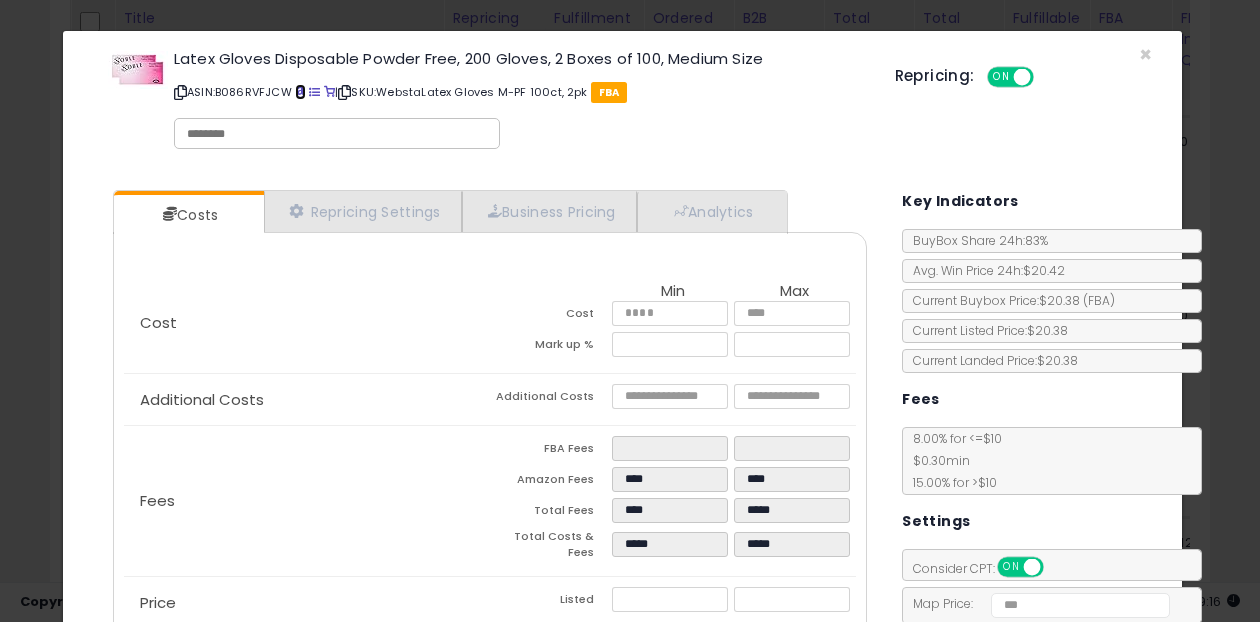 click at bounding box center [300, 92] 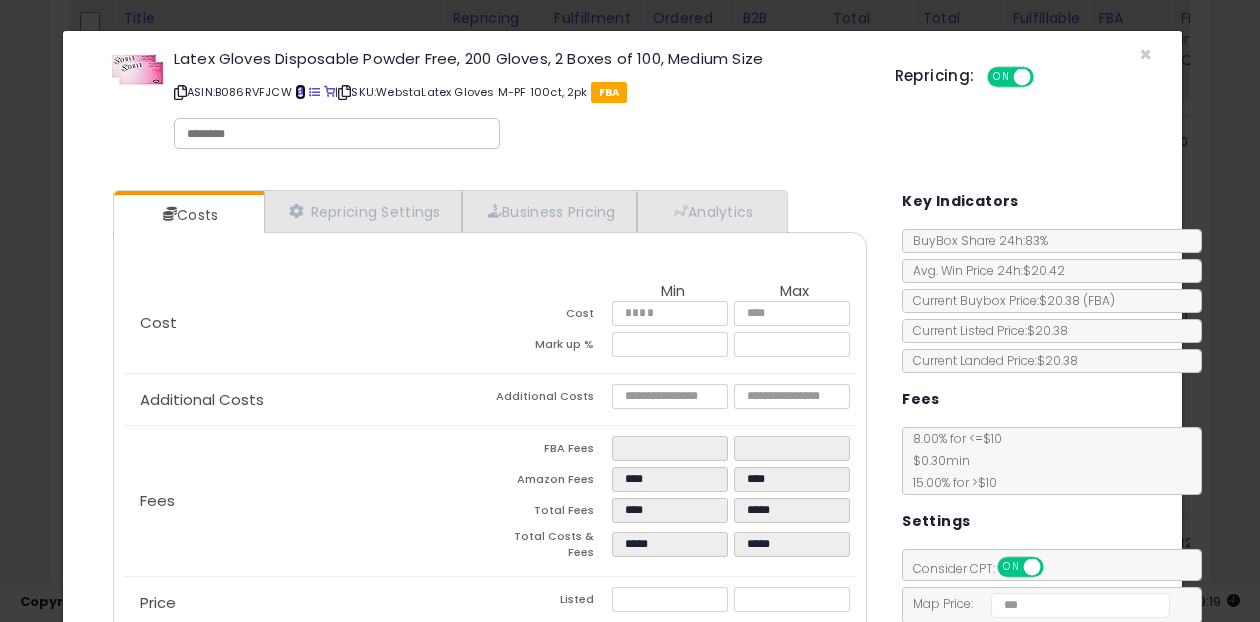 click at bounding box center (300, 92) 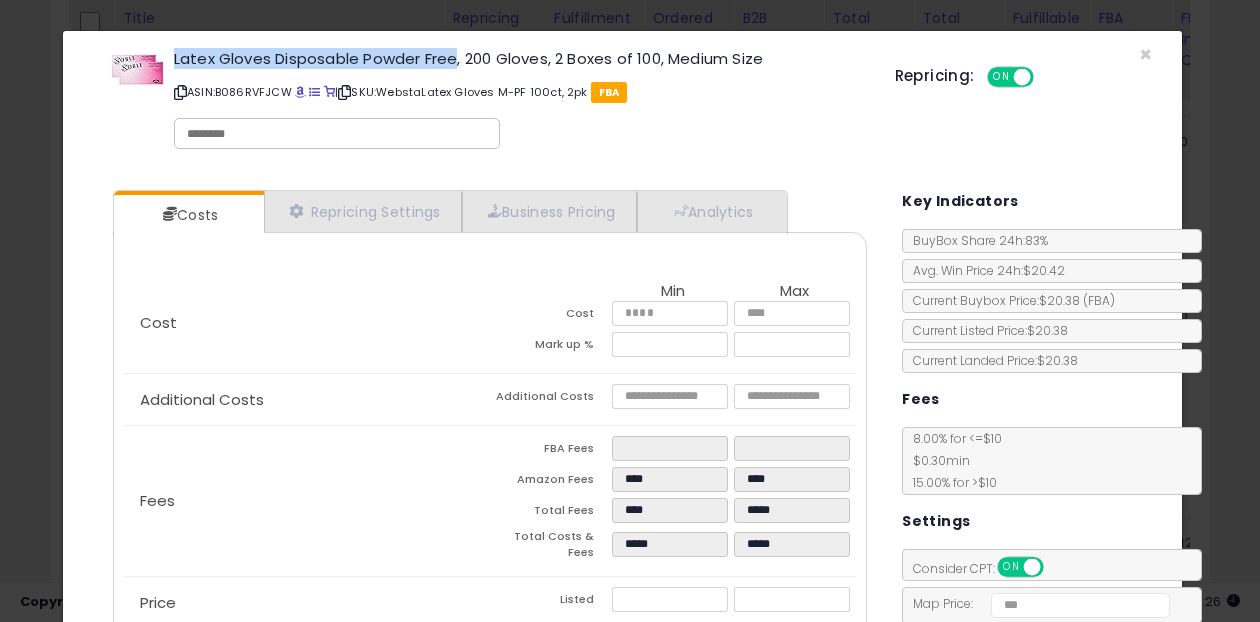 drag, startPoint x: 454, startPoint y: 57, endPoint x: 168, endPoint y: 57, distance: 286 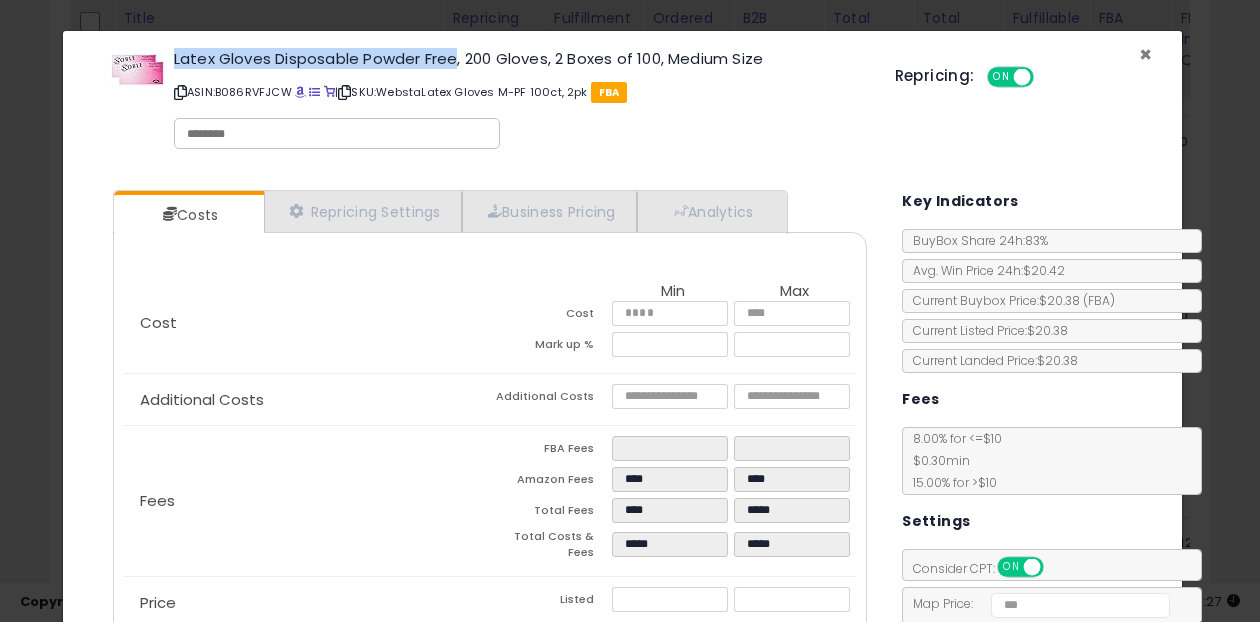 click on "×" at bounding box center (1145, 54) 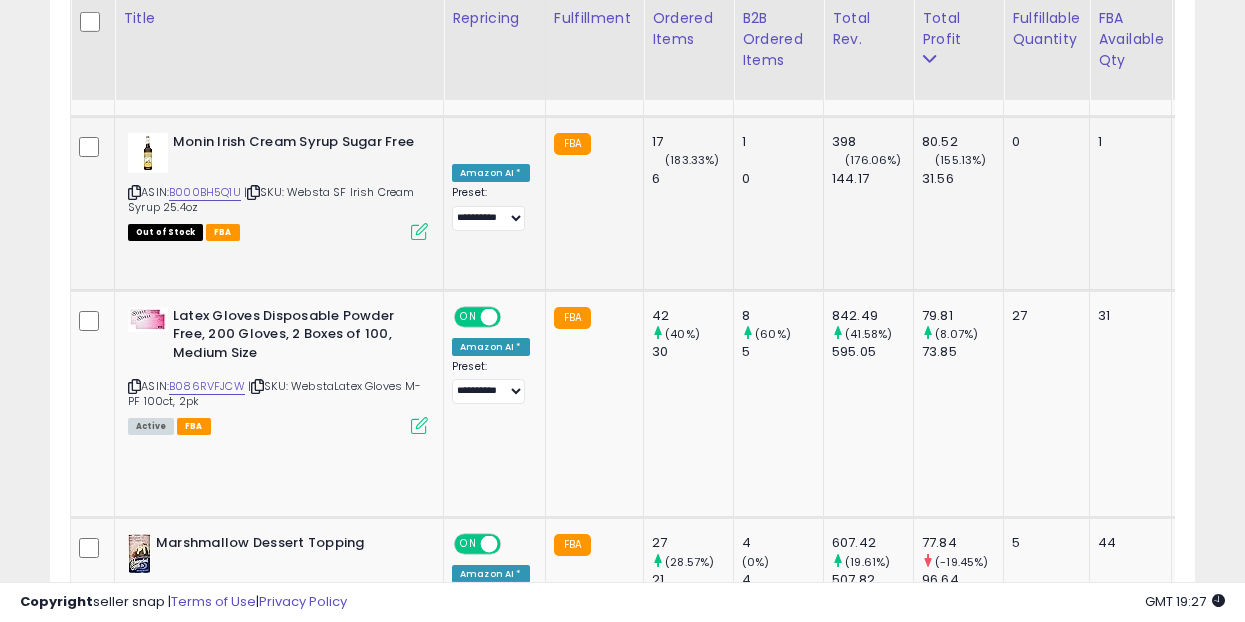 scroll, scrollTop: 410, scrollLeft: 662, axis: both 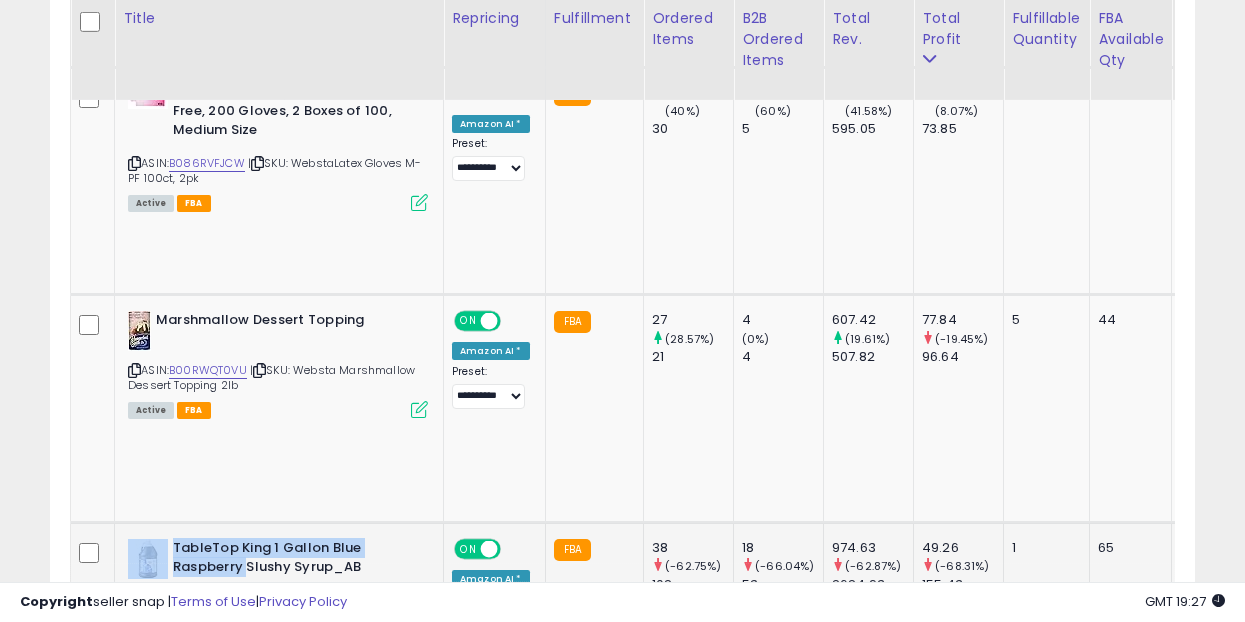 drag, startPoint x: 245, startPoint y: 363, endPoint x: 159, endPoint y: 351, distance: 86.833176 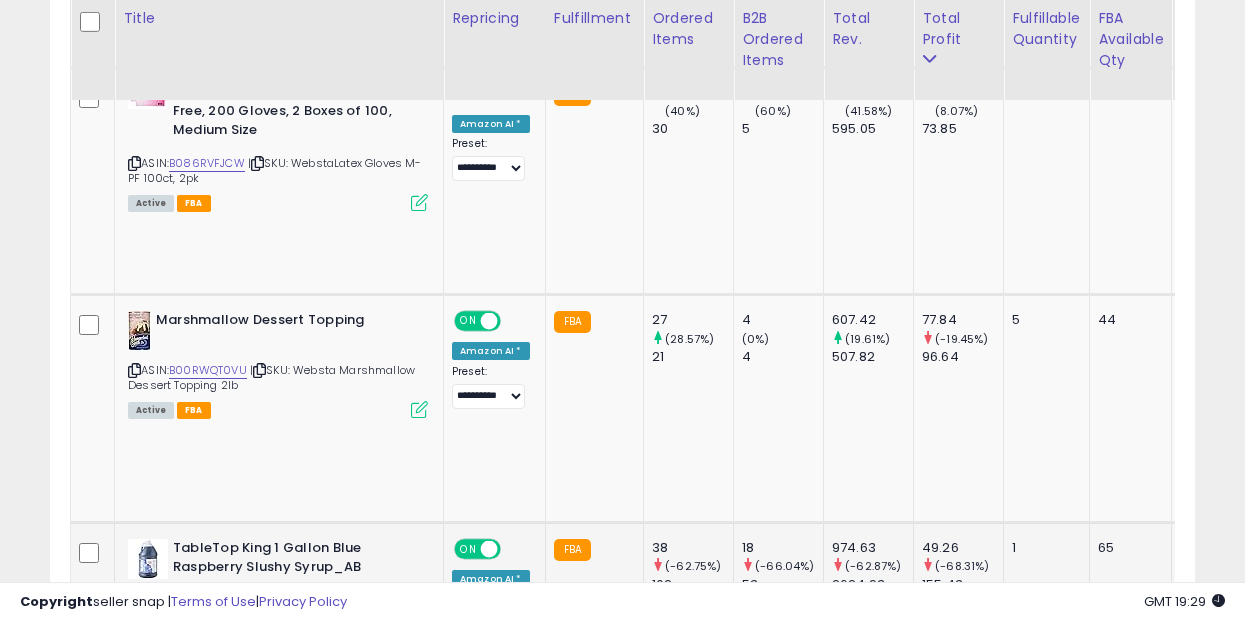 click on "FBA" 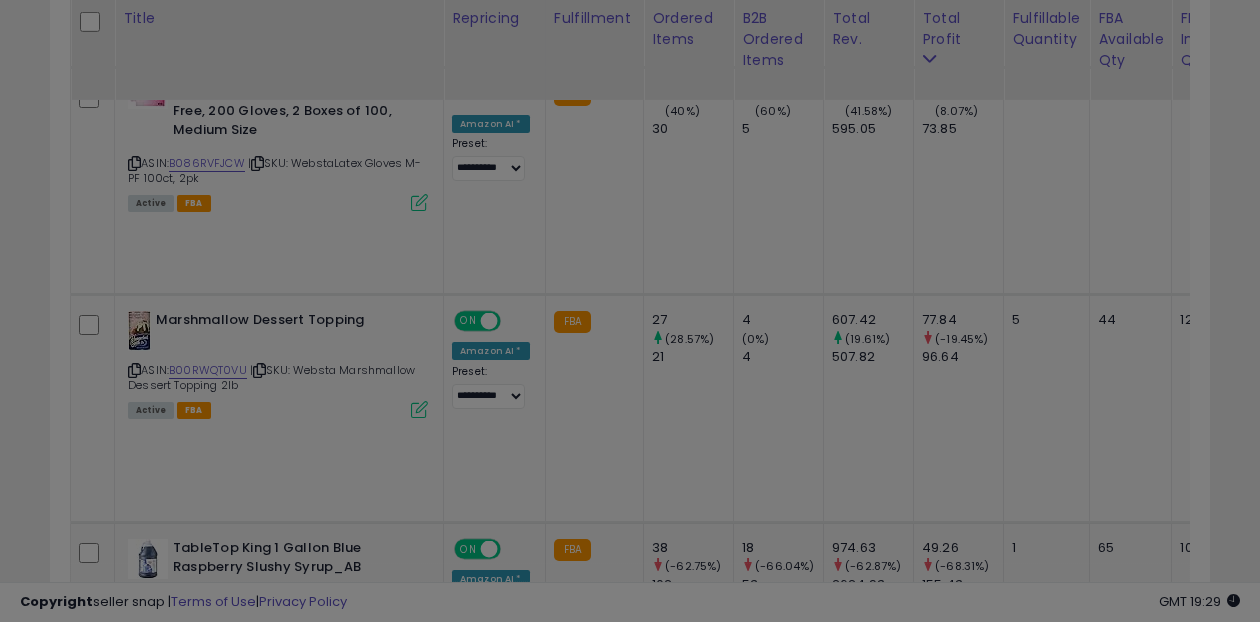scroll, scrollTop: 999590, scrollLeft: 999329, axis: both 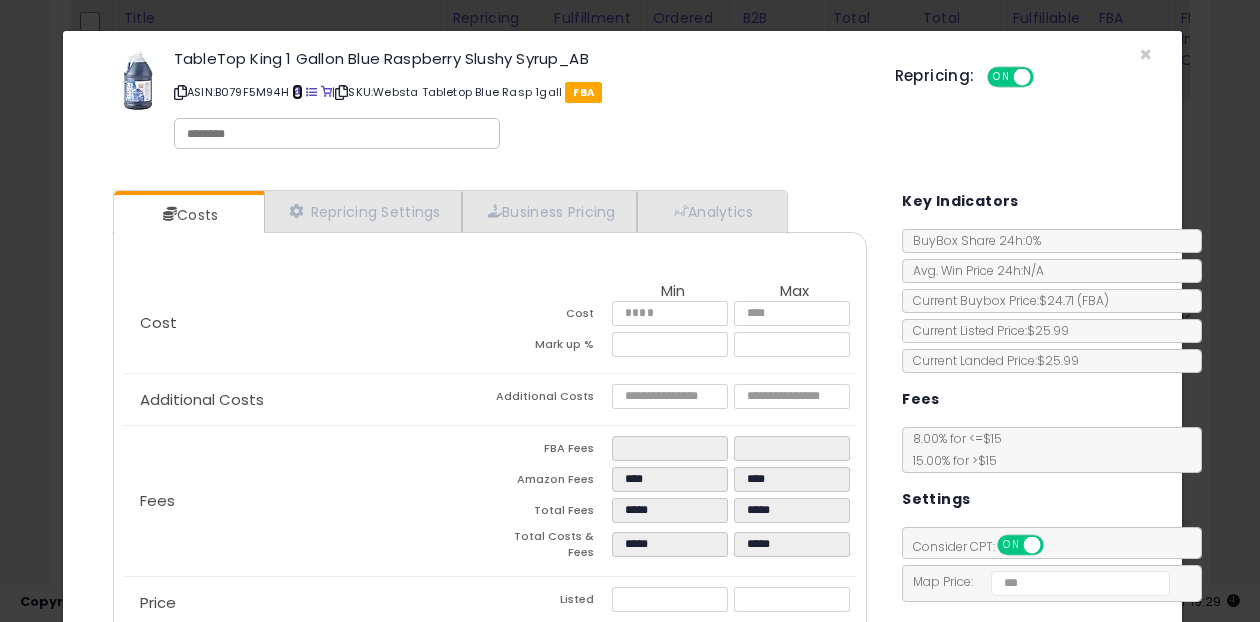 click at bounding box center [297, 92] 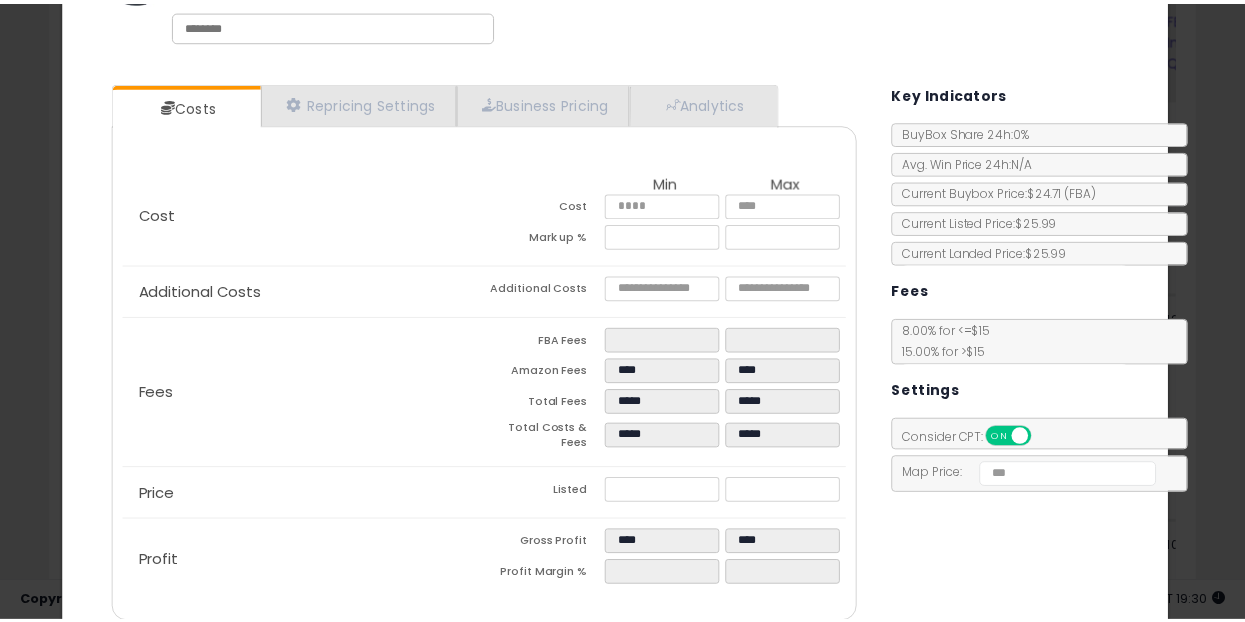 scroll, scrollTop: 0, scrollLeft: 0, axis: both 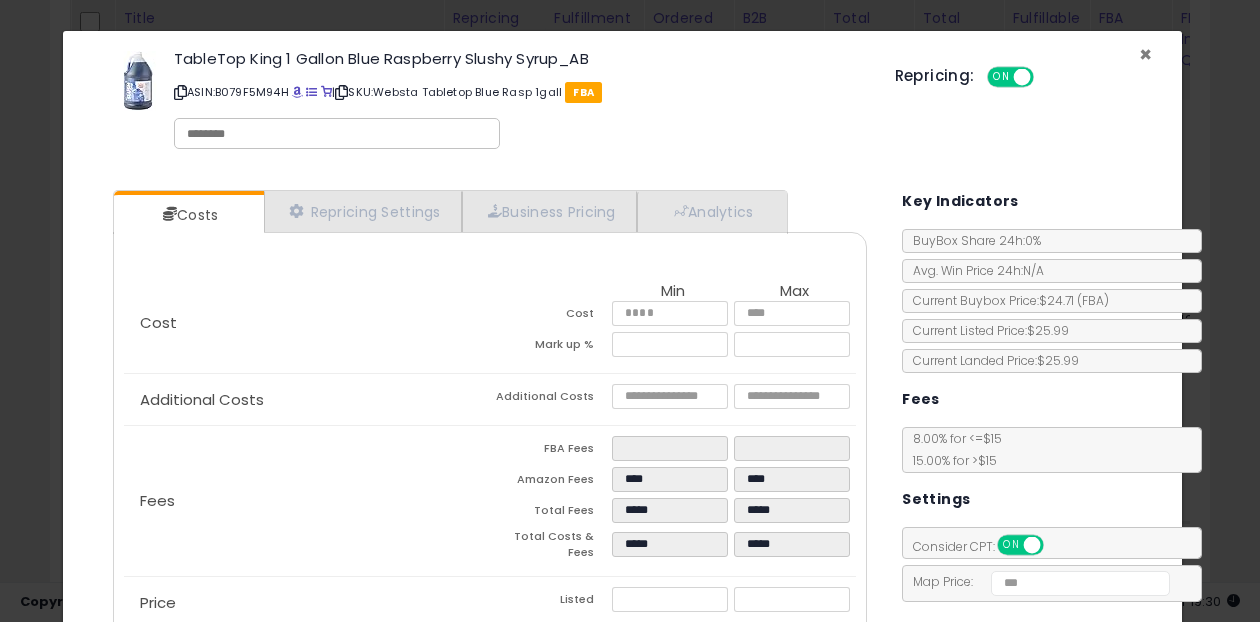 click on "×" at bounding box center (1145, 54) 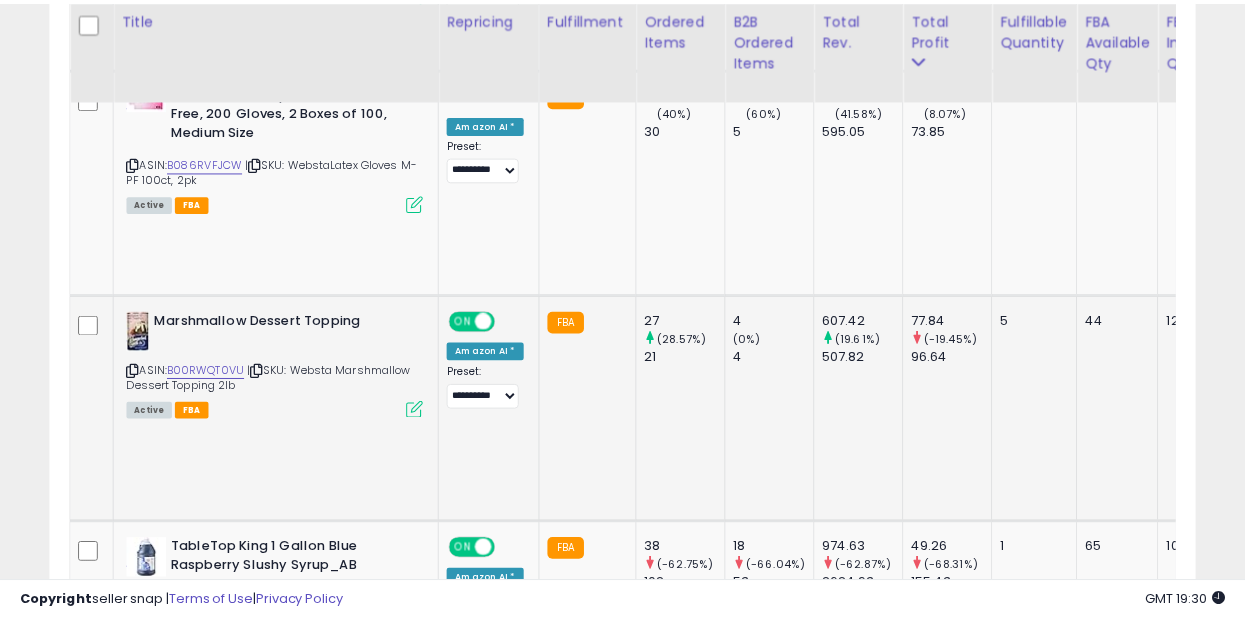 scroll, scrollTop: 410, scrollLeft: 662, axis: both 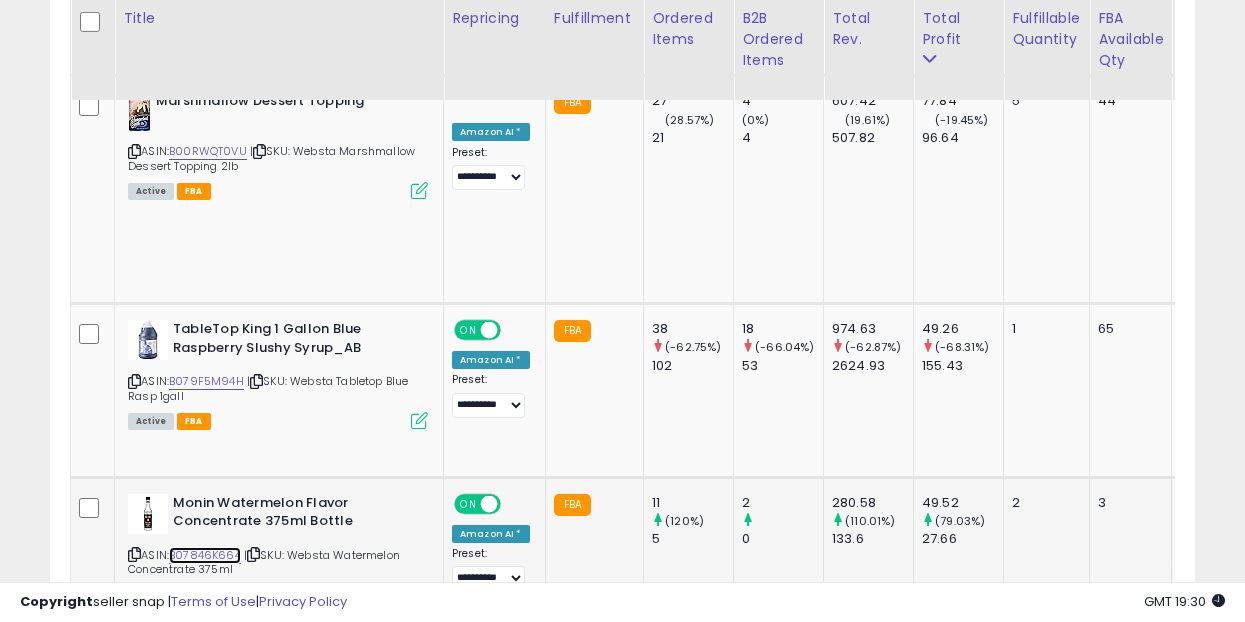 click on "B07846K664" at bounding box center [205, 555] 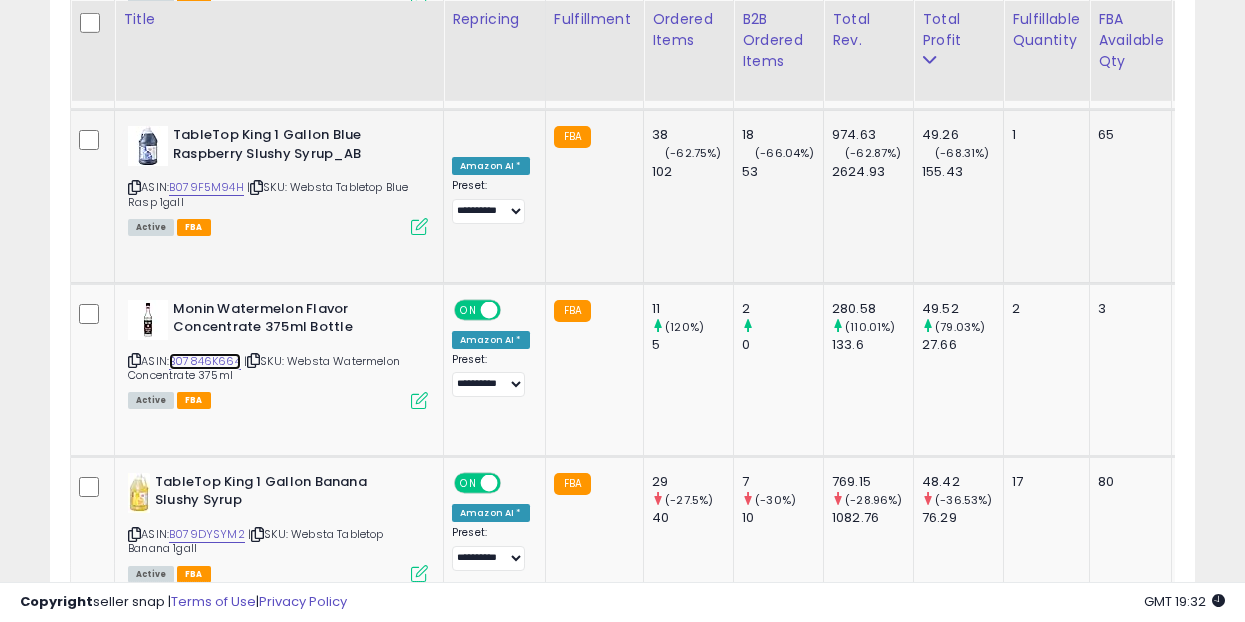 scroll, scrollTop: 2894, scrollLeft: 0, axis: vertical 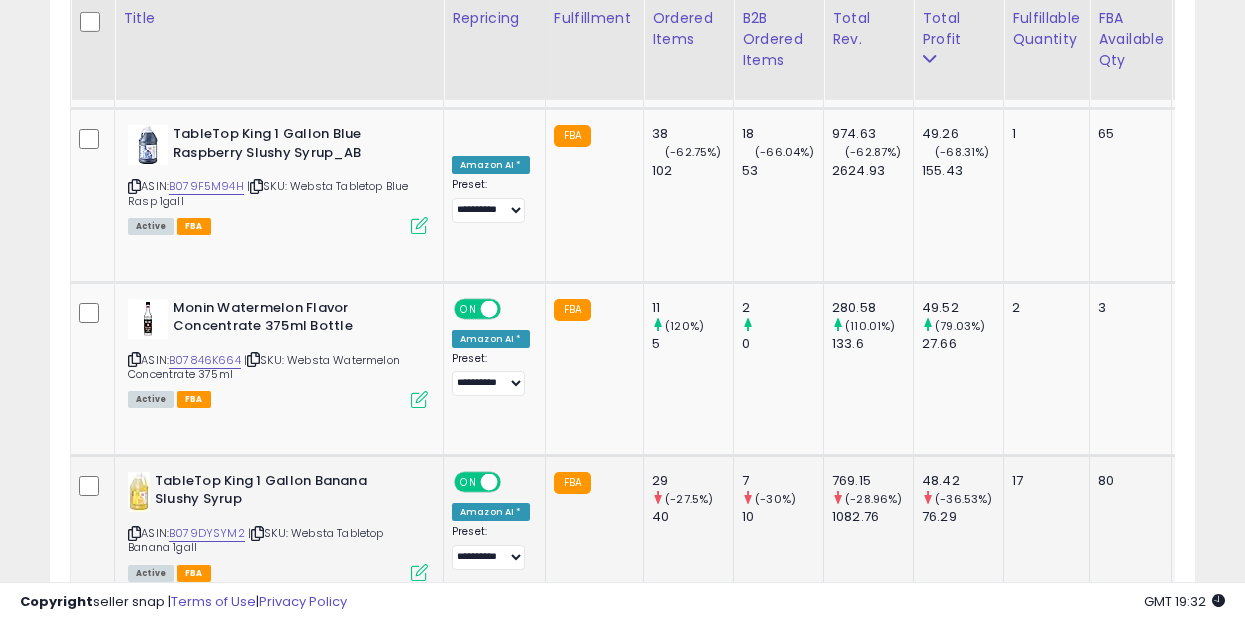 click at bounding box center [419, 572] 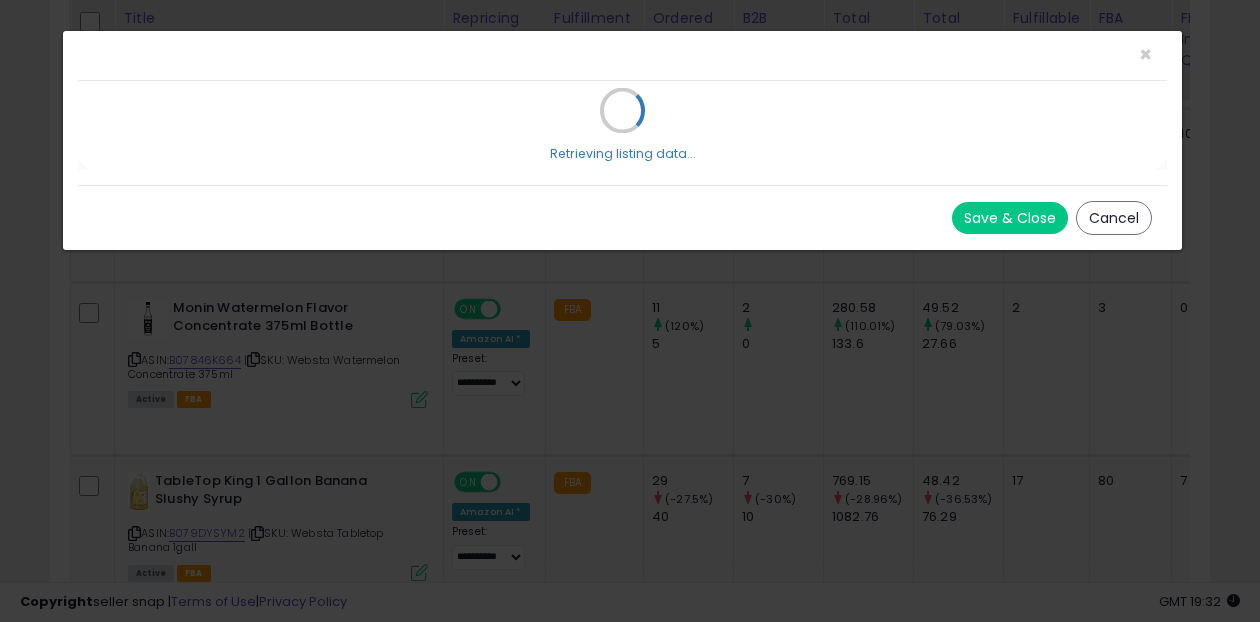 scroll, scrollTop: 999590, scrollLeft: 999329, axis: both 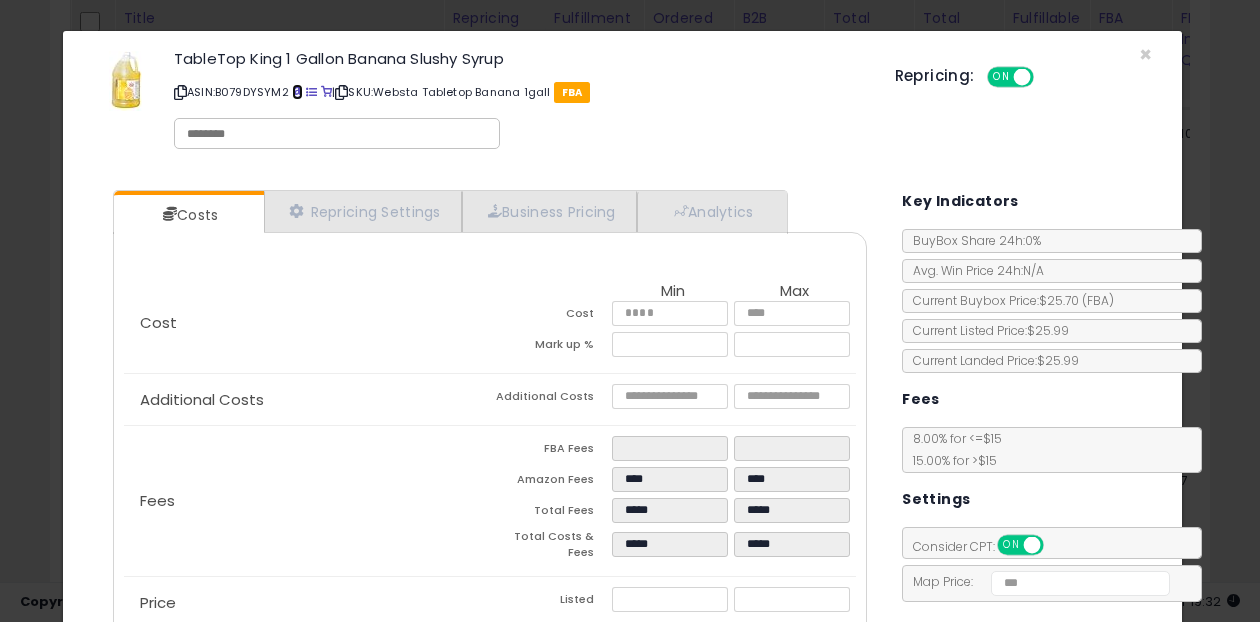click at bounding box center [297, 92] 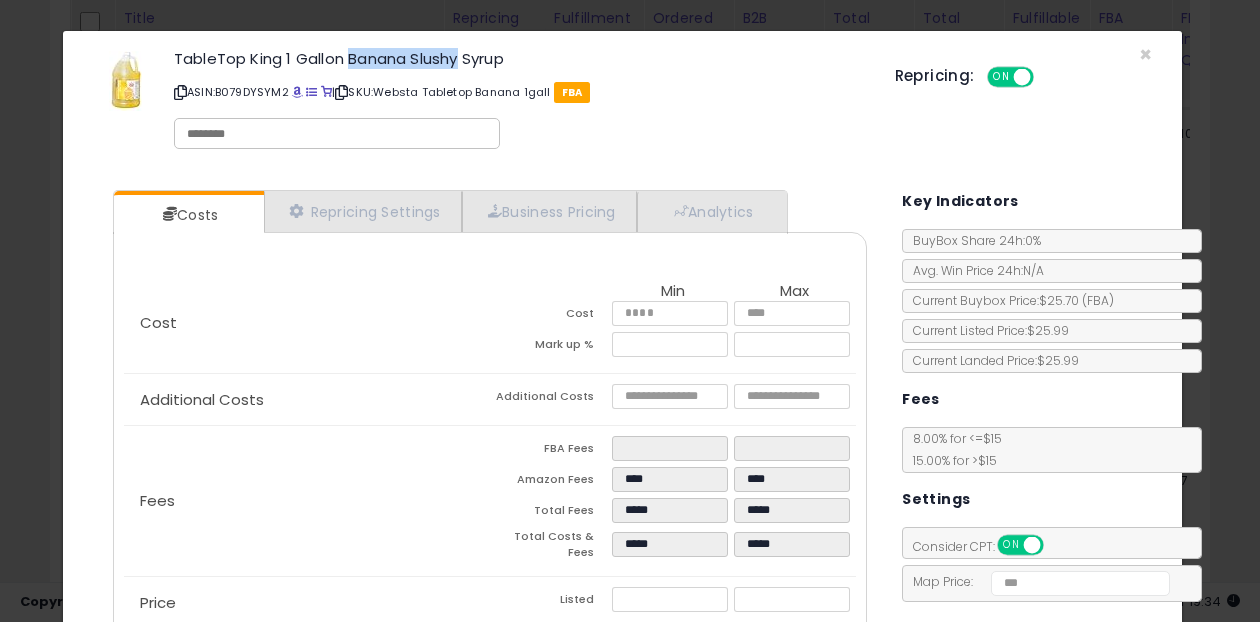 drag, startPoint x: 461, startPoint y: 58, endPoint x: 346, endPoint y: 56, distance: 115.01739 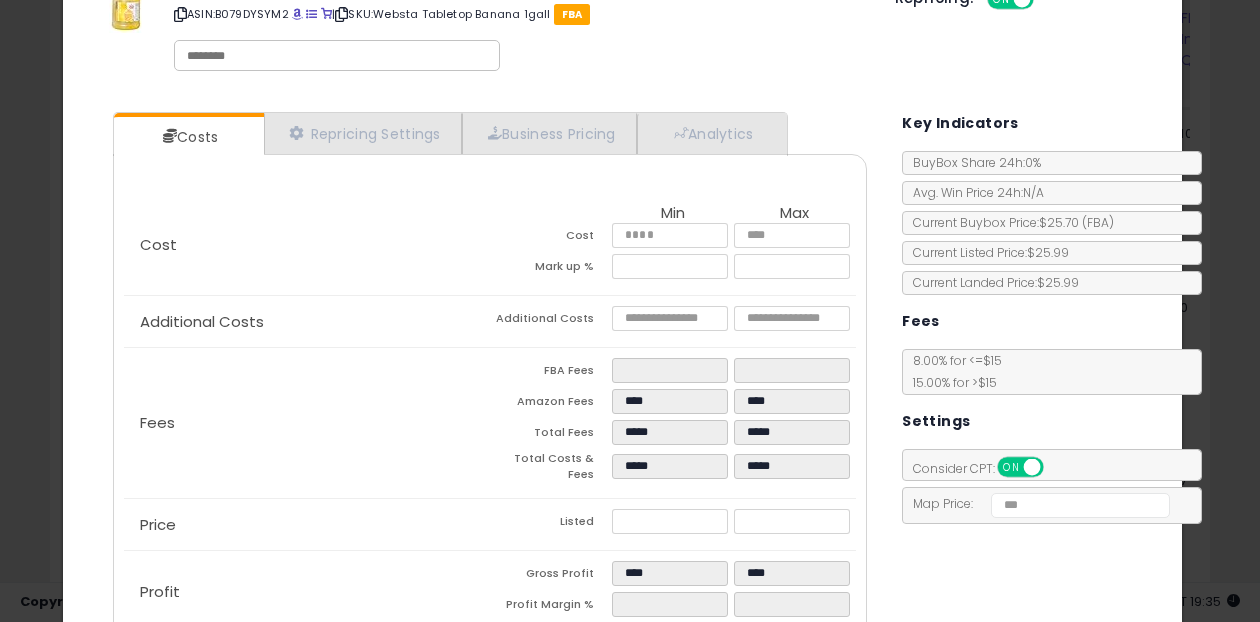 scroll, scrollTop: 106, scrollLeft: 0, axis: vertical 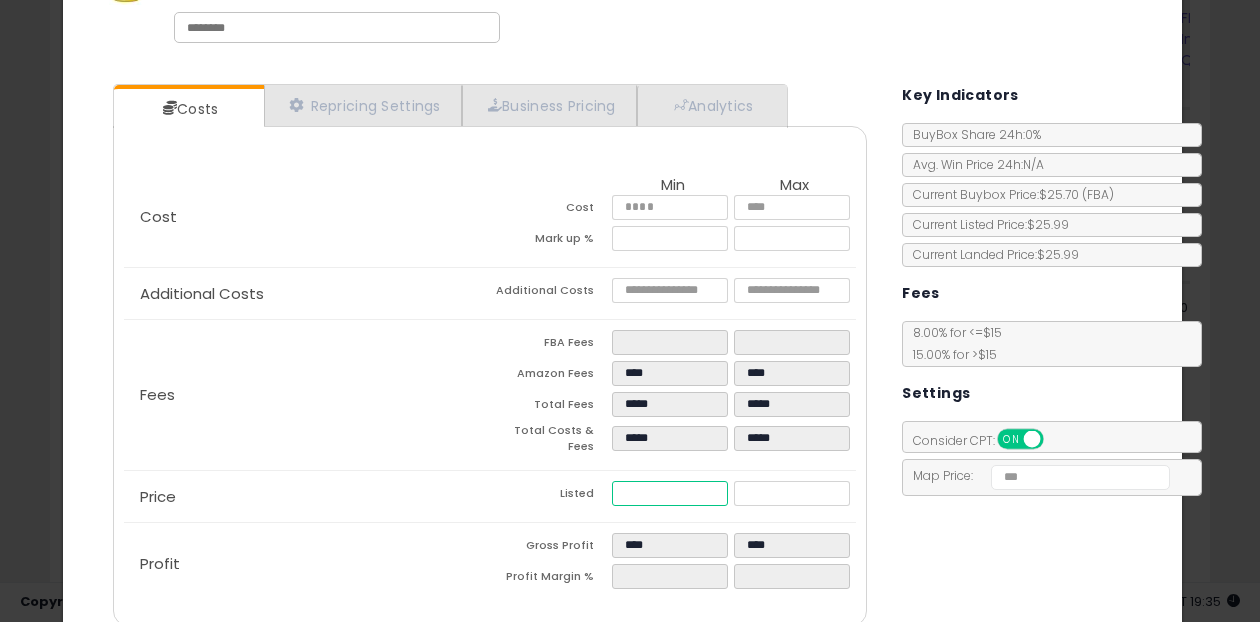 type on "*****" 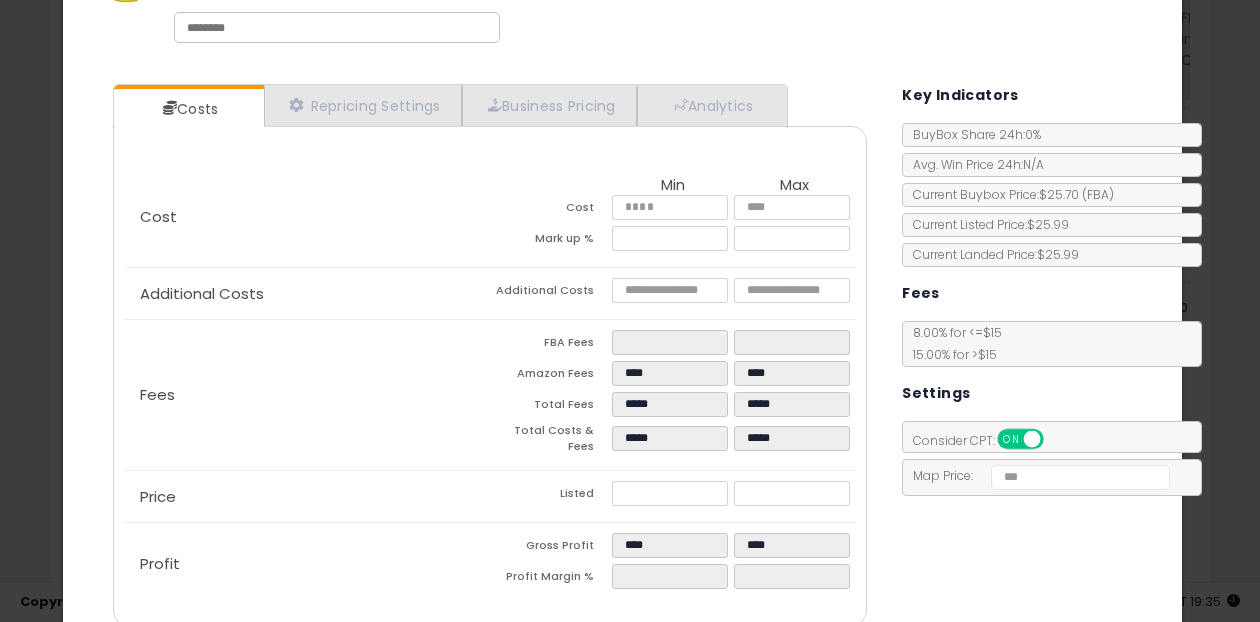 click on "Costs
Repricing Settings
Business Pricing
Analytics
Cost" at bounding box center [622, 357] 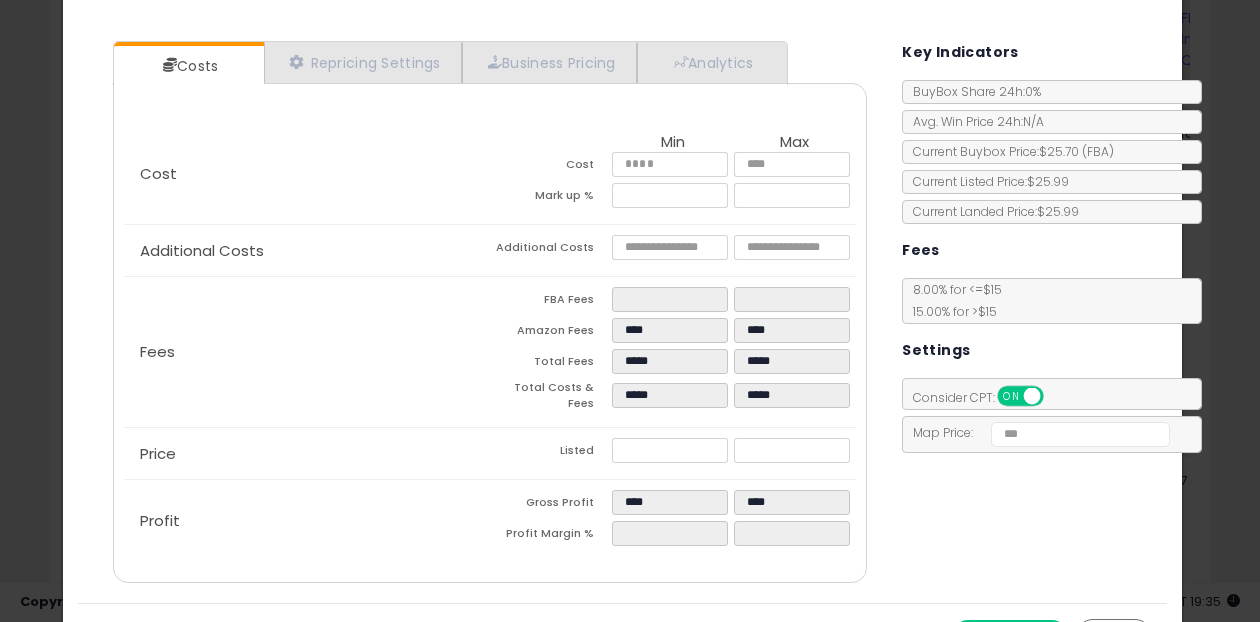 scroll, scrollTop: 188, scrollLeft: 0, axis: vertical 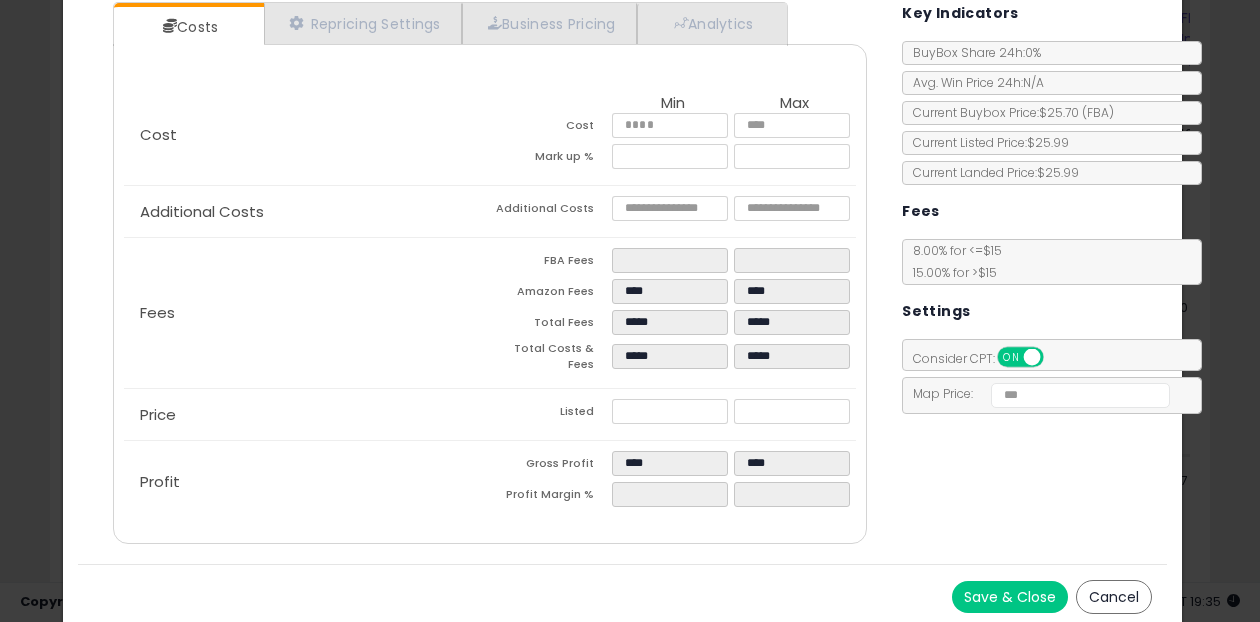 click on "Save & Close" at bounding box center [1010, 597] 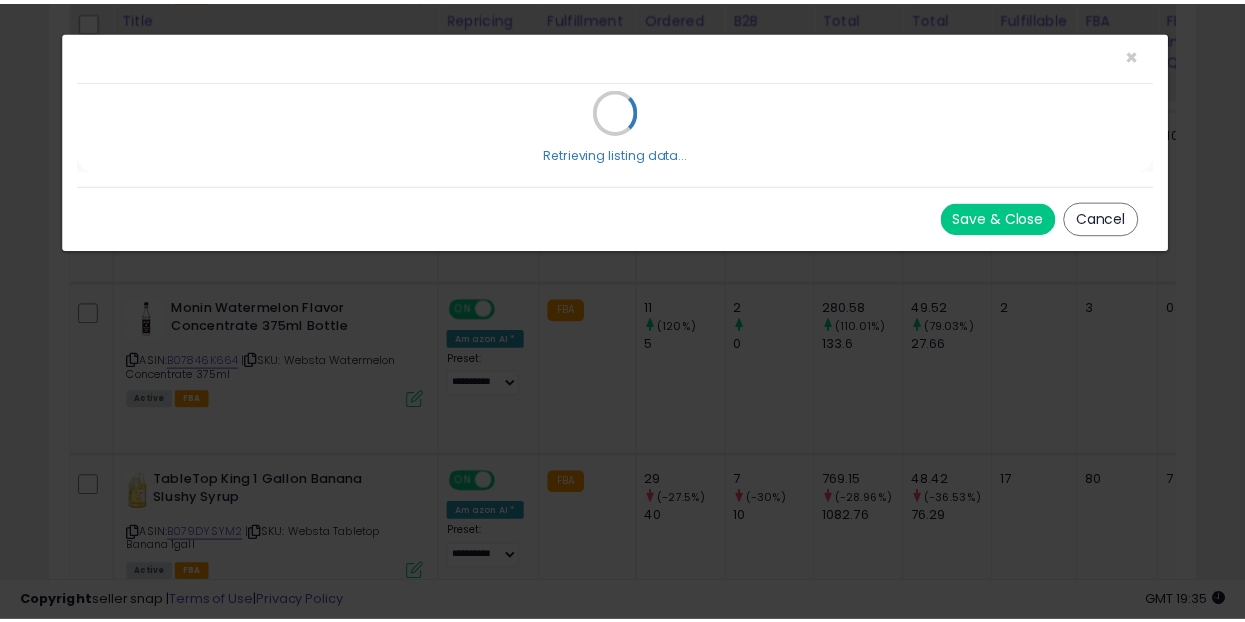 scroll, scrollTop: 0, scrollLeft: 0, axis: both 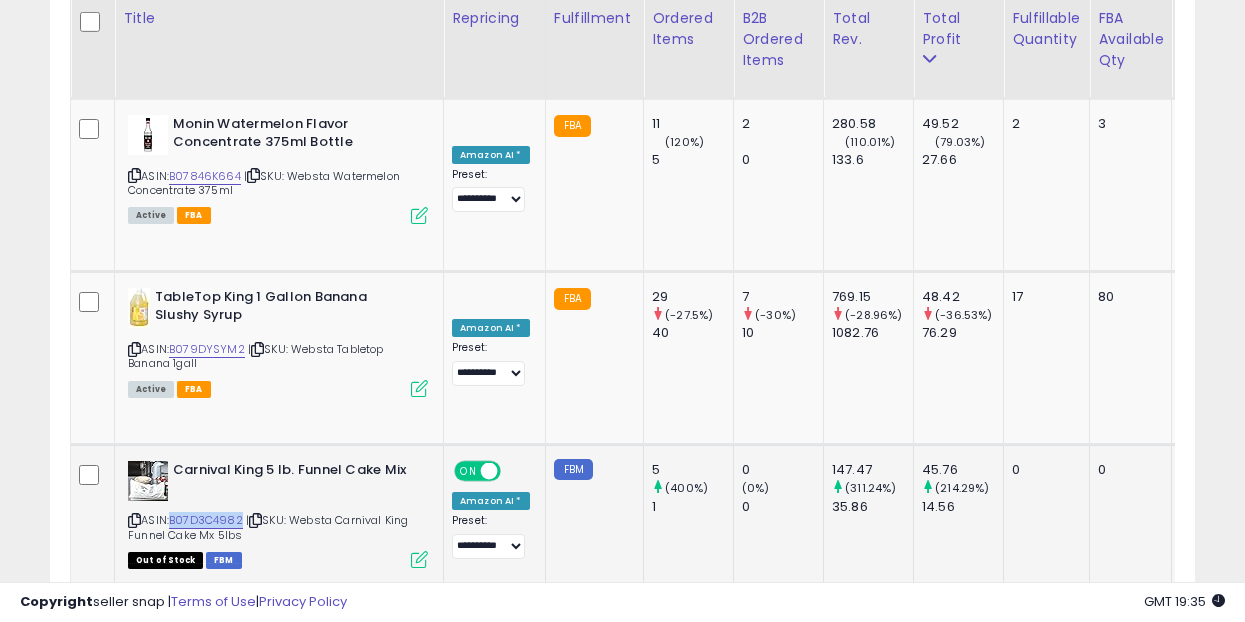 drag, startPoint x: 245, startPoint y: 321, endPoint x: 173, endPoint y: 321, distance: 72 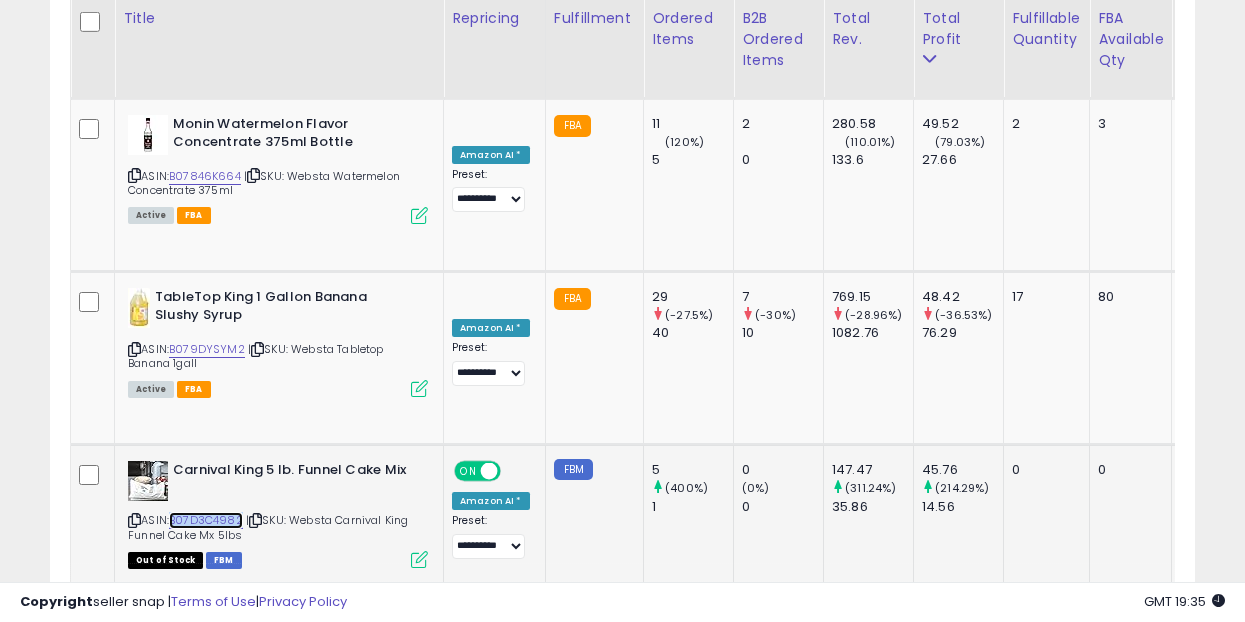 click on "B07D3C4982" at bounding box center (206, 520) 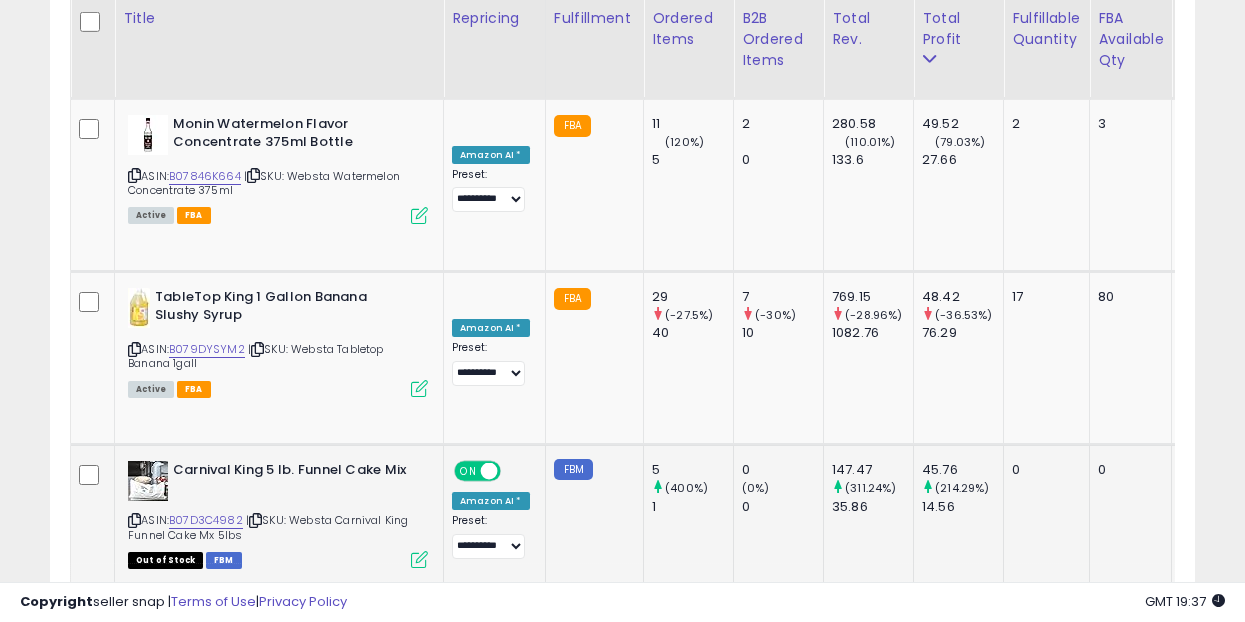 click at bounding box center [419, 559] 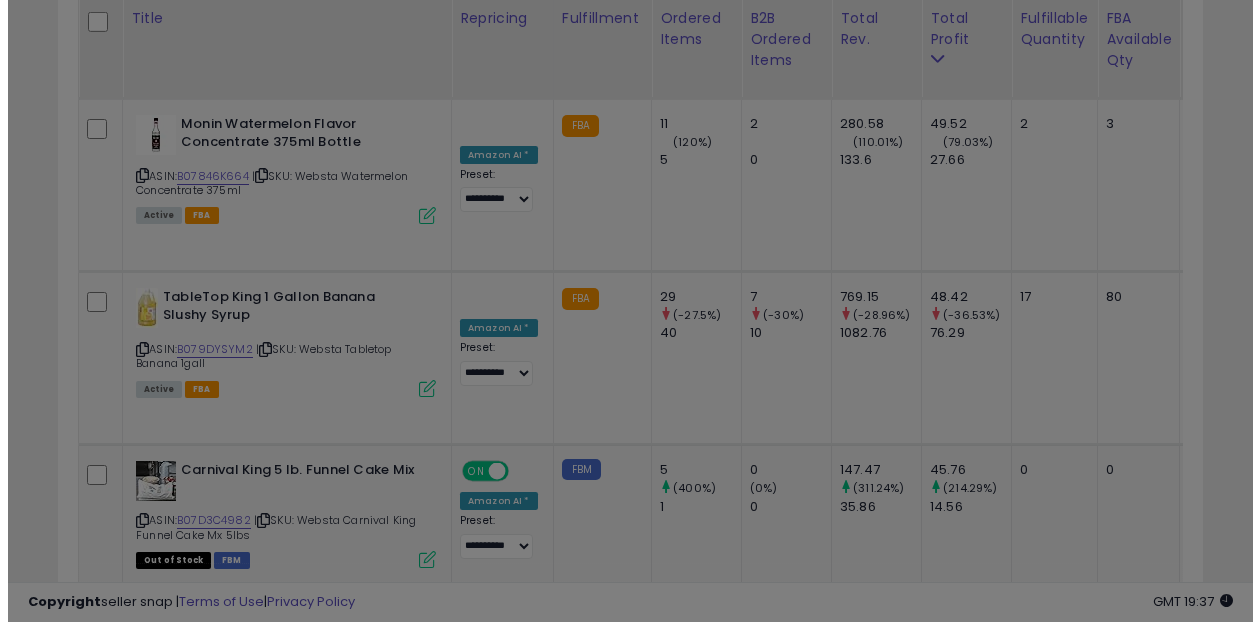 scroll, scrollTop: 999590, scrollLeft: 999329, axis: both 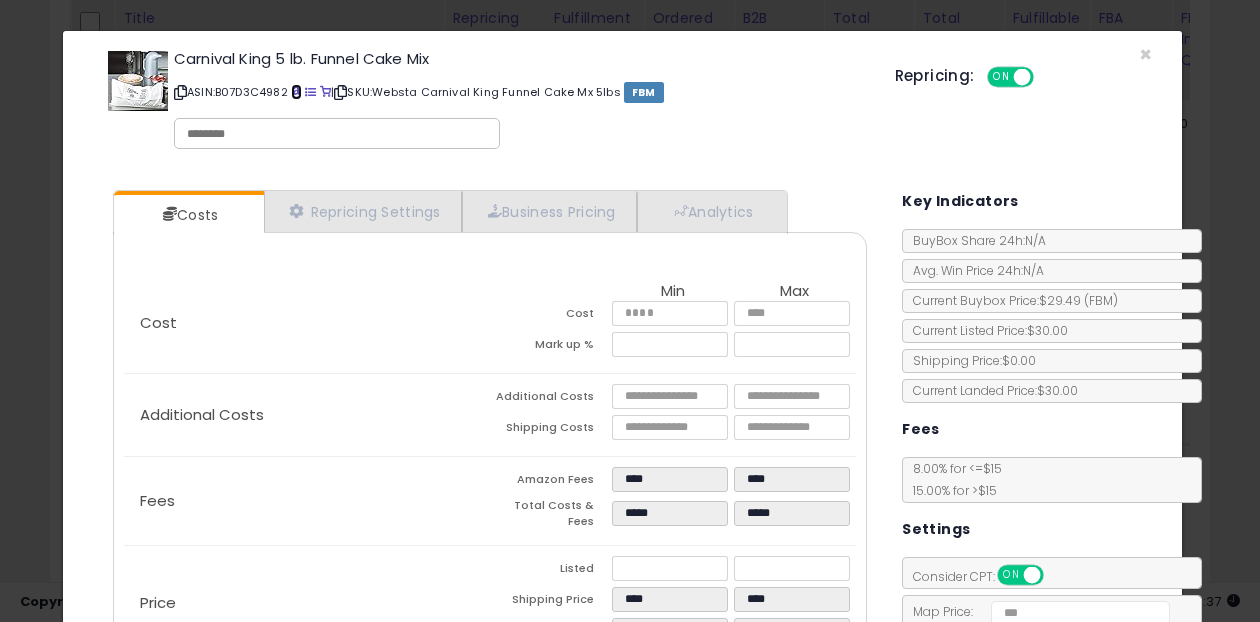 click at bounding box center [296, 92] 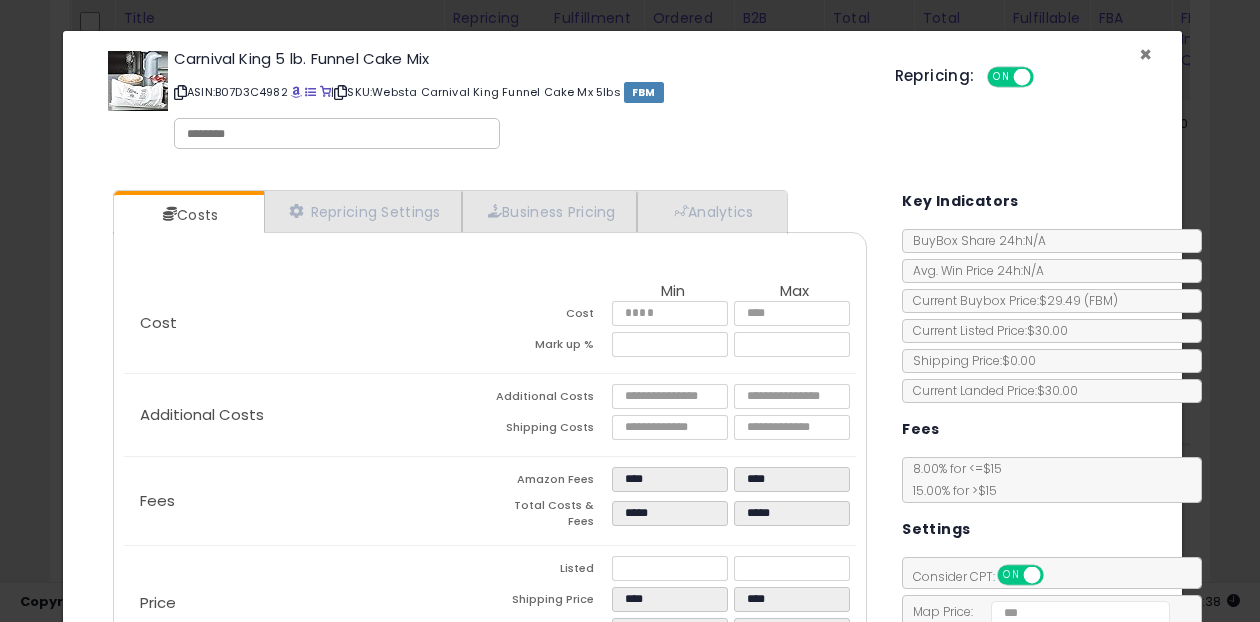 click on "×" at bounding box center (1145, 54) 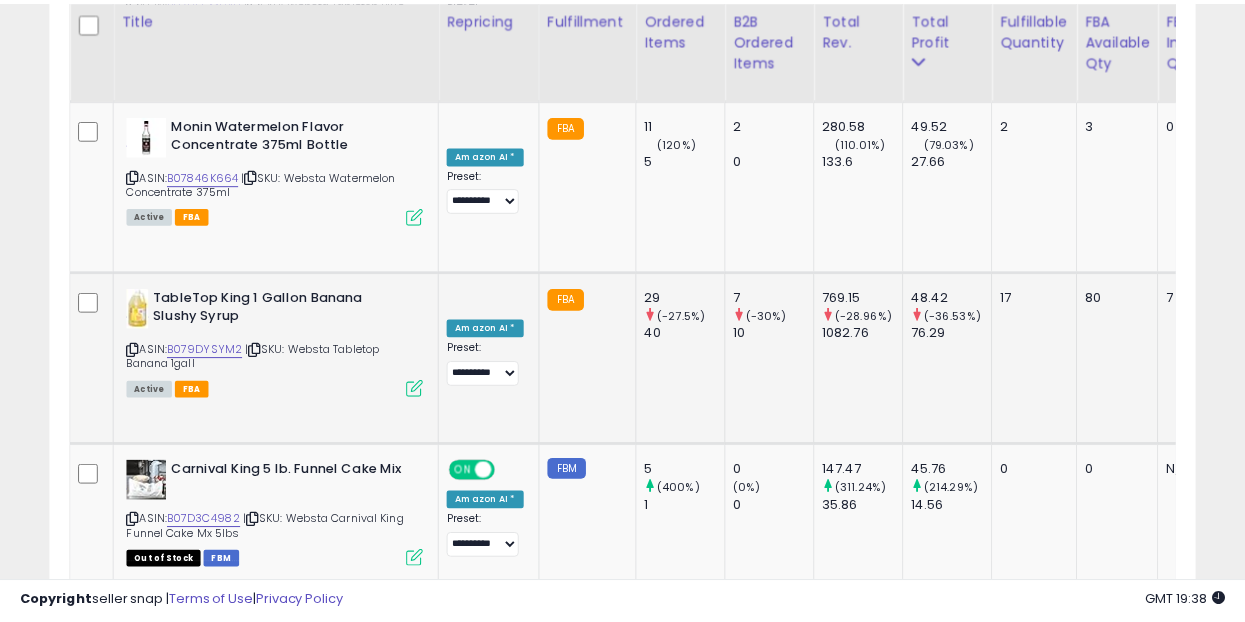 scroll, scrollTop: 410, scrollLeft: 662, axis: both 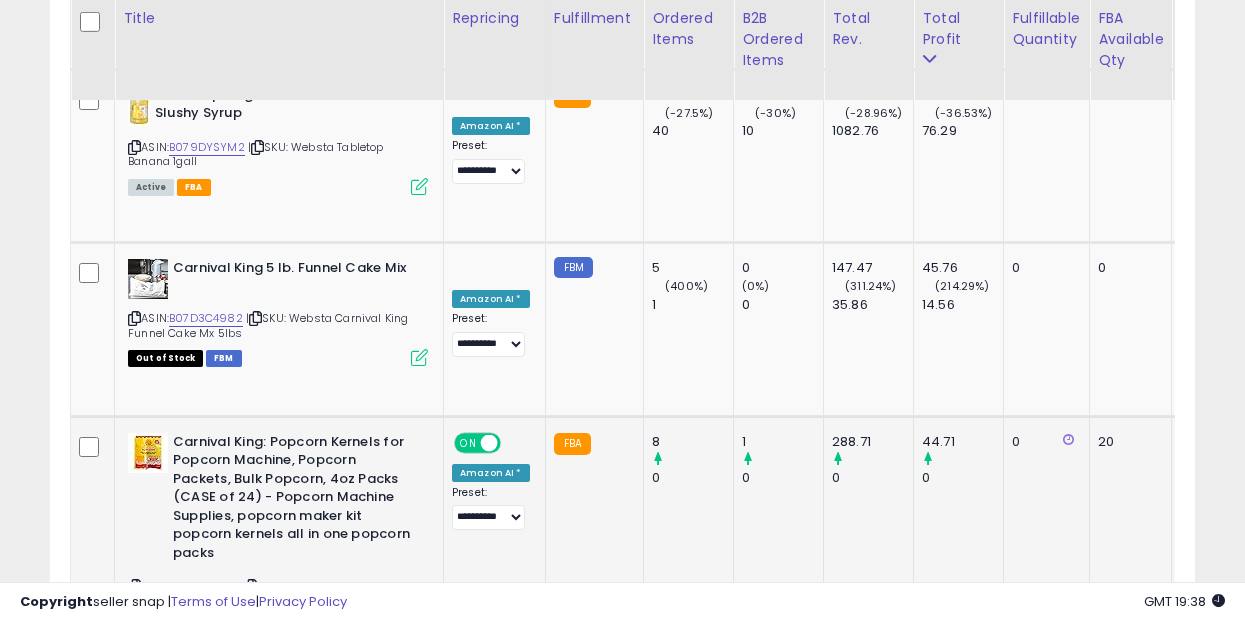 click at bounding box center (419, 625) 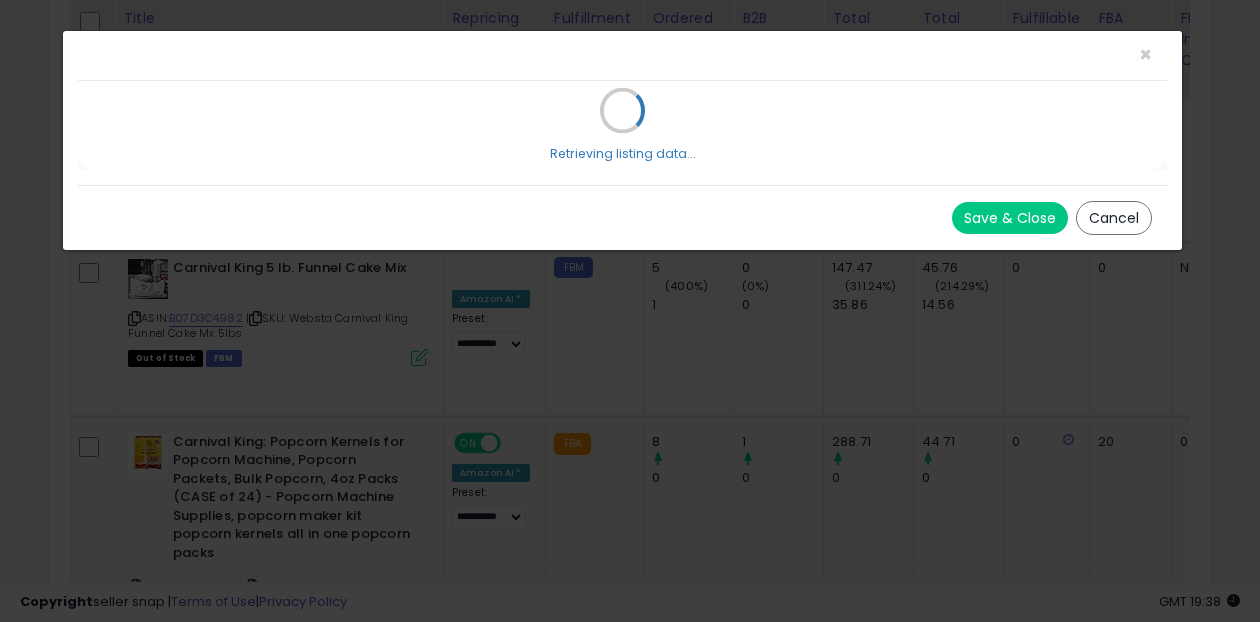 scroll, scrollTop: 999590, scrollLeft: 999329, axis: both 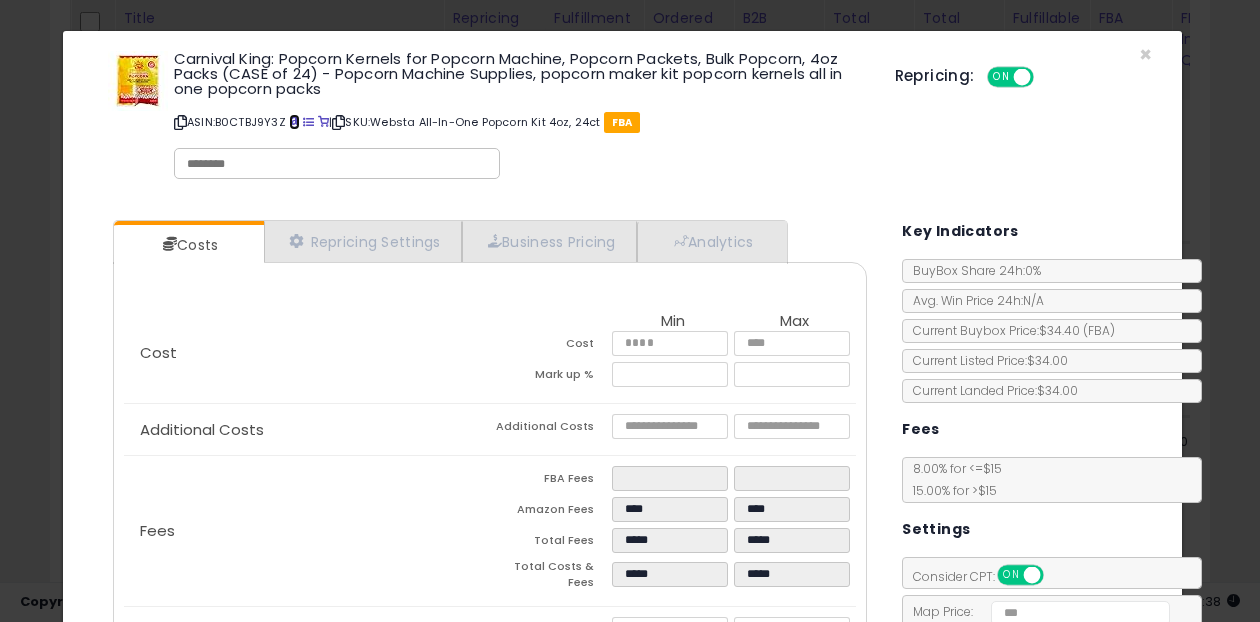 click at bounding box center (294, 122) 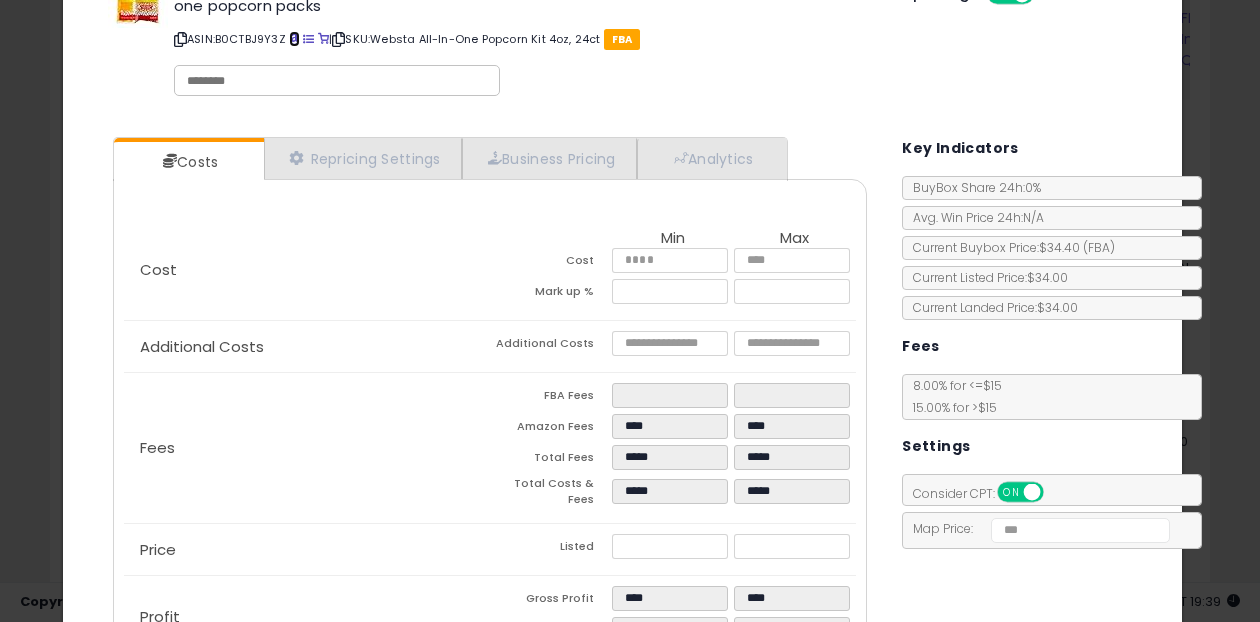 scroll, scrollTop: 108, scrollLeft: 0, axis: vertical 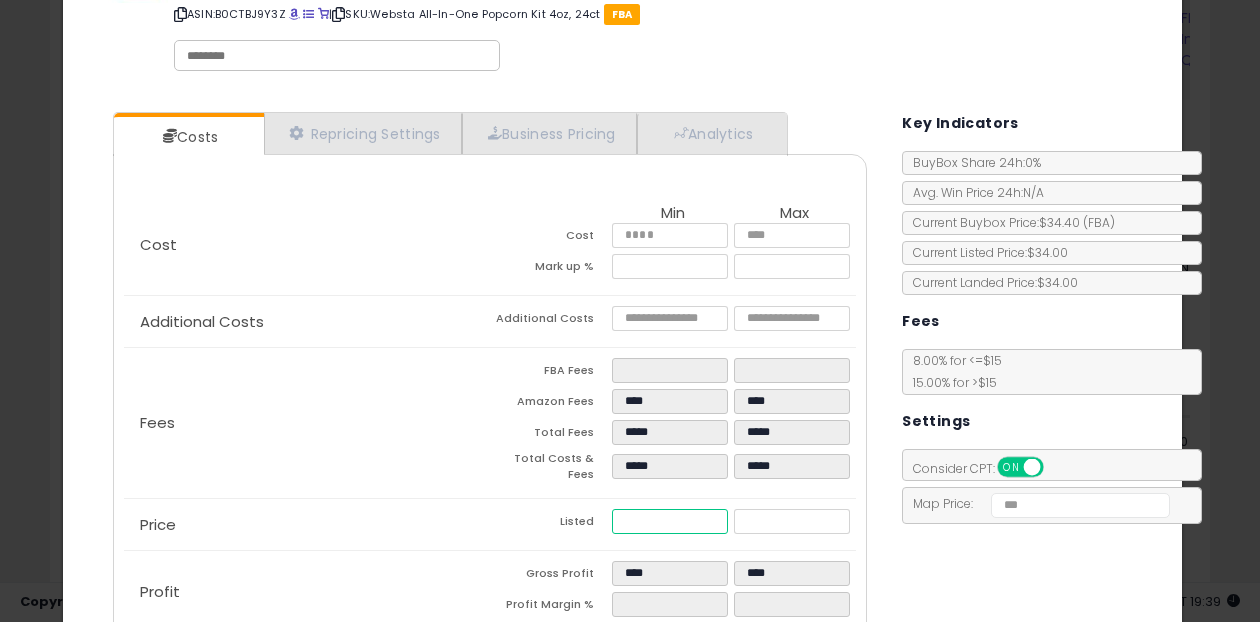 type on "*****" 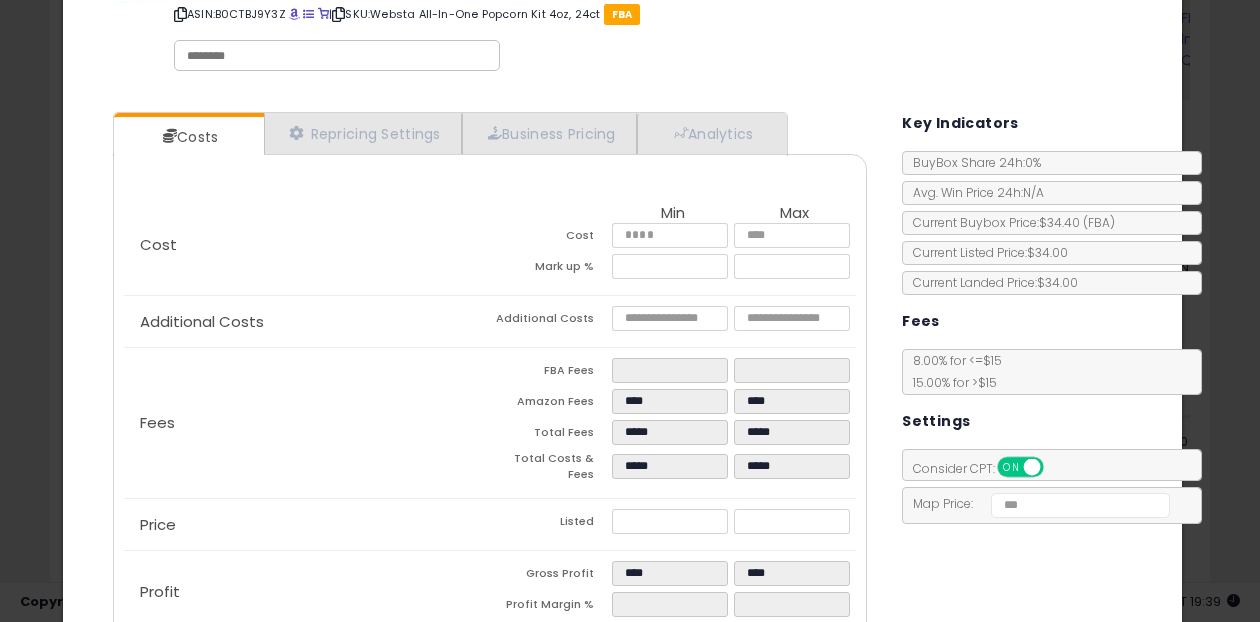 click on "Costs
Repricing Settings
Business Pricing
Analytics
Cost" at bounding box center [622, 385] 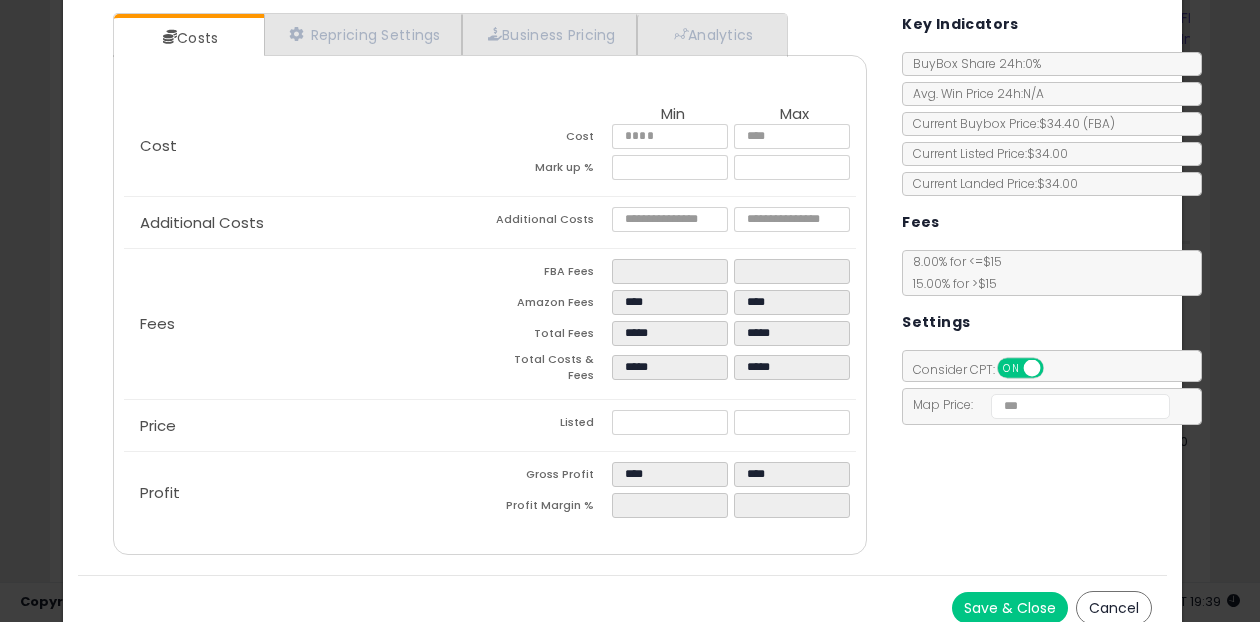 scroll, scrollTop: 218, scrollLeft: 0, axis: vertical 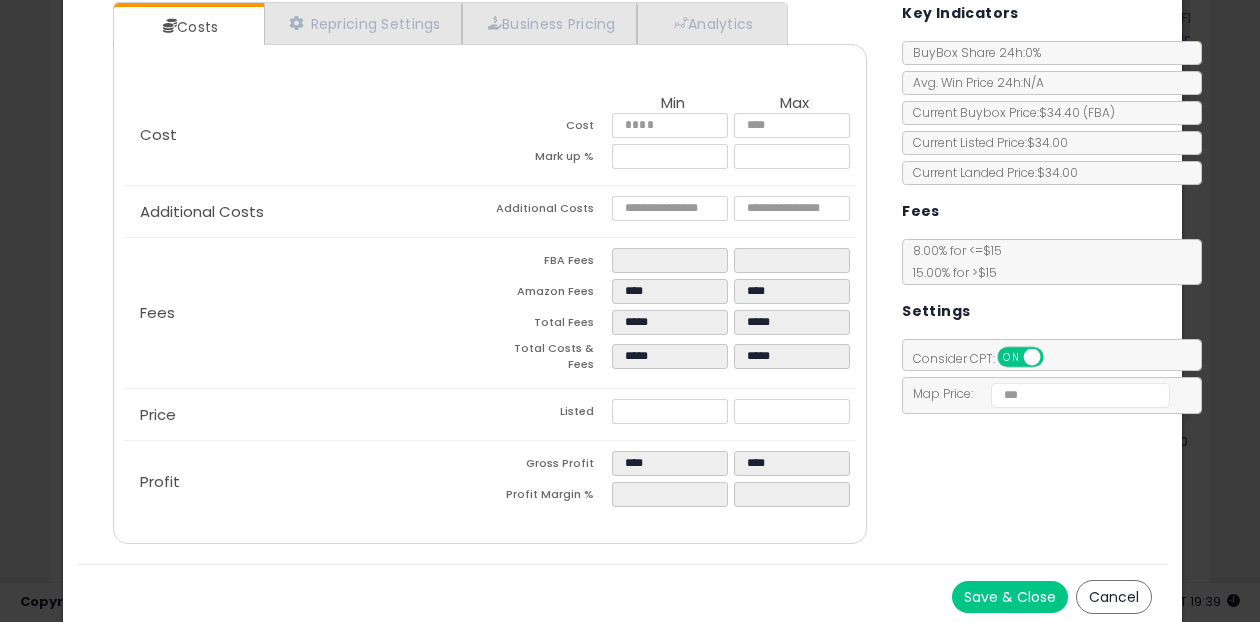 click on "Save & Close" at bounding box center [1010, 597] 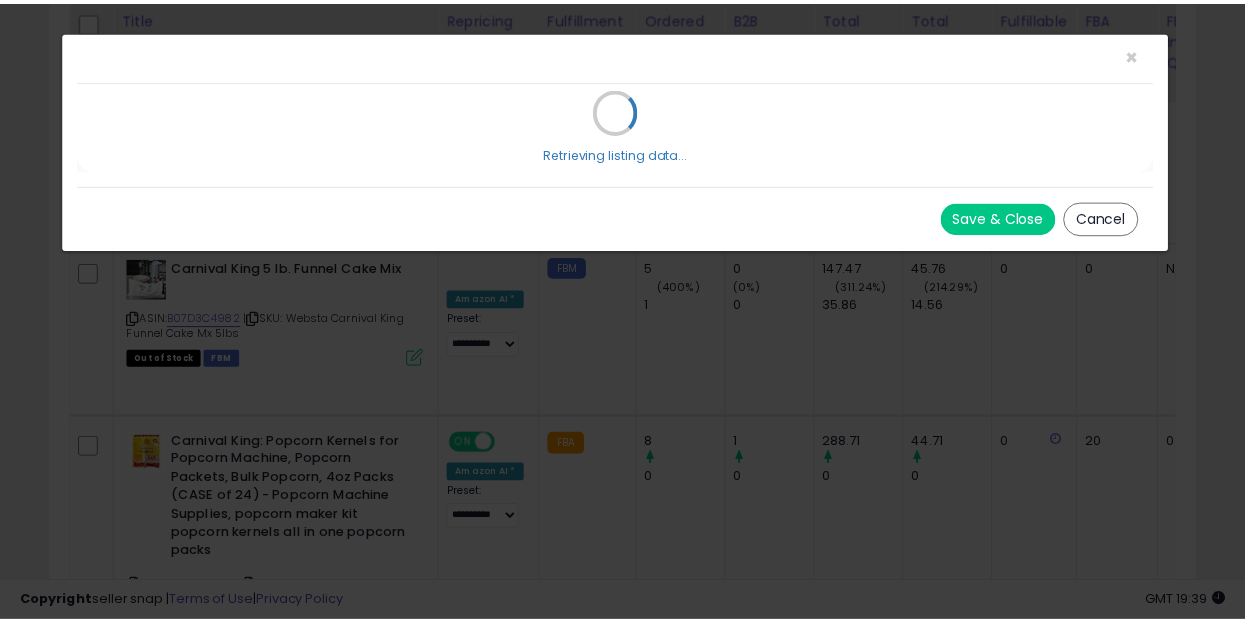 scroll, scrollTop: 0, scrollLeft: 0, axis: both 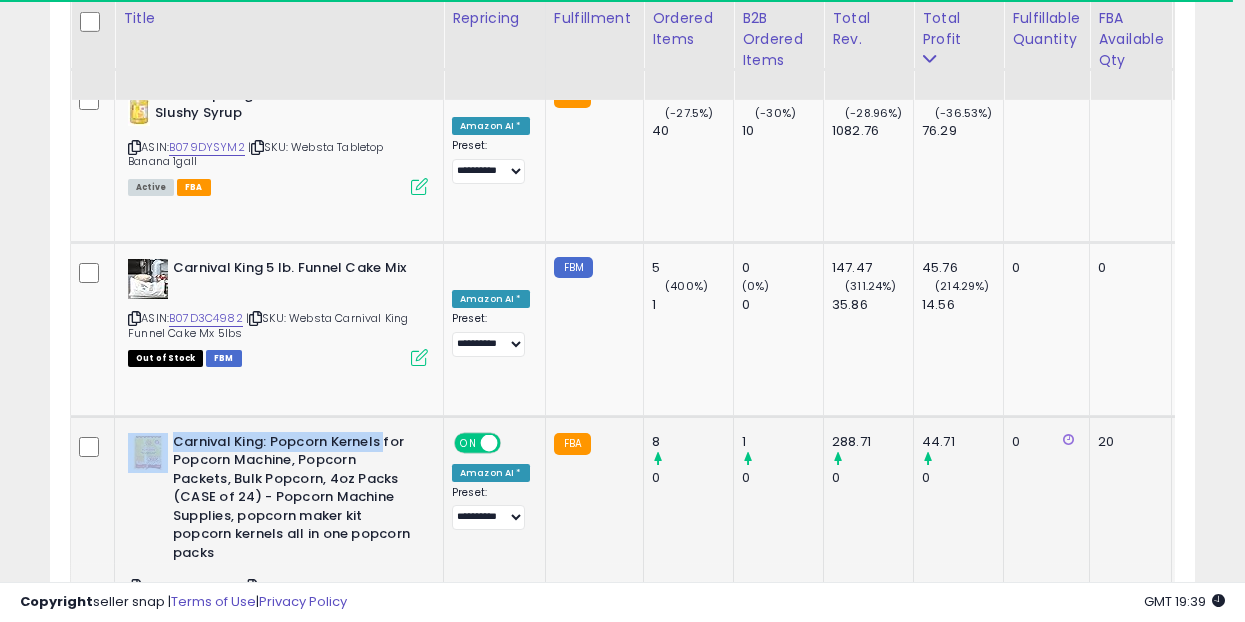 drag, startPoint x: 382, startPoint y: 246, endPoint x: 170, endPoint y: 243, distance: 212.02122 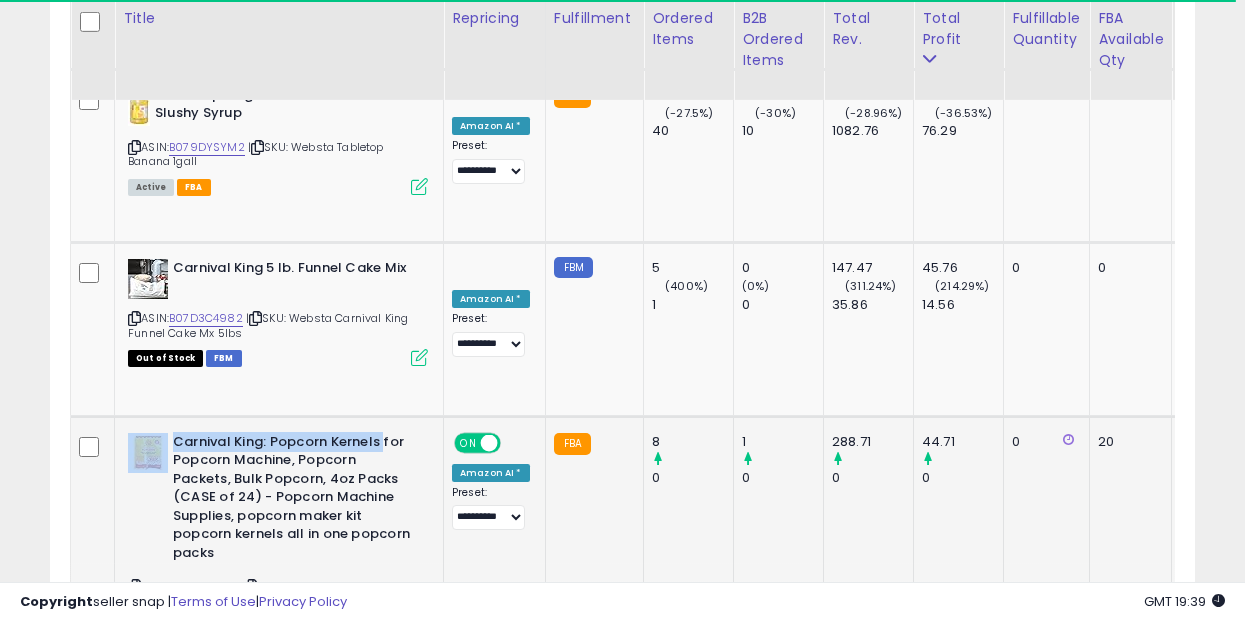 copy on "Carnival King: Popcorn Kernels" 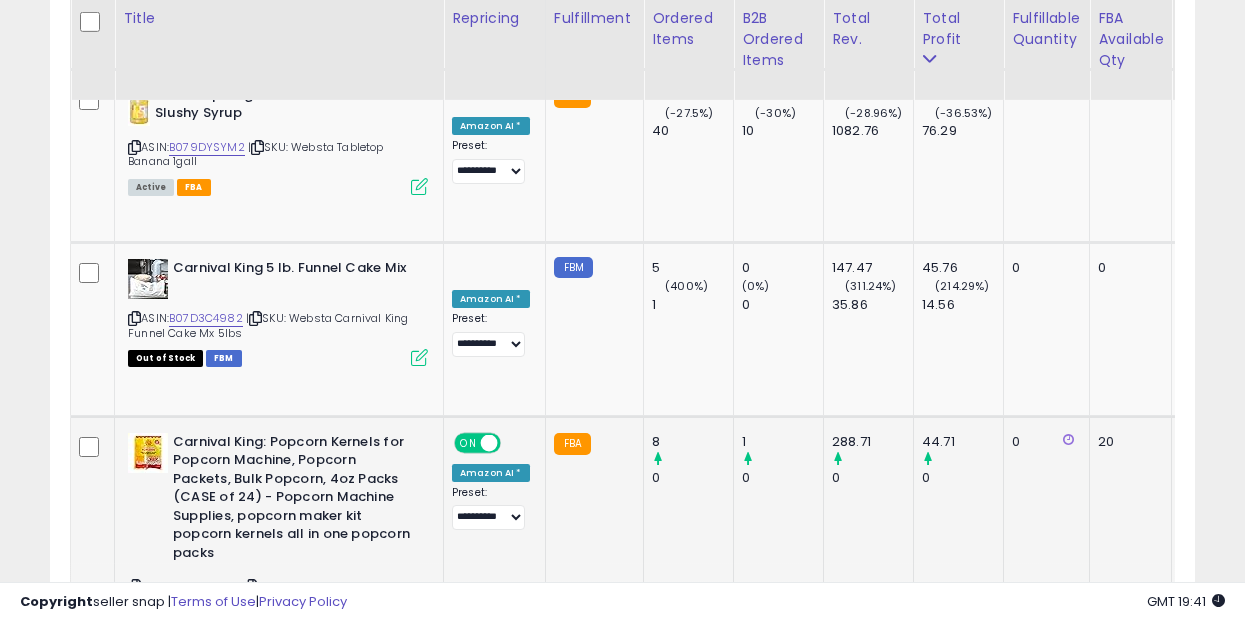 click at bounding box center (419, 625) 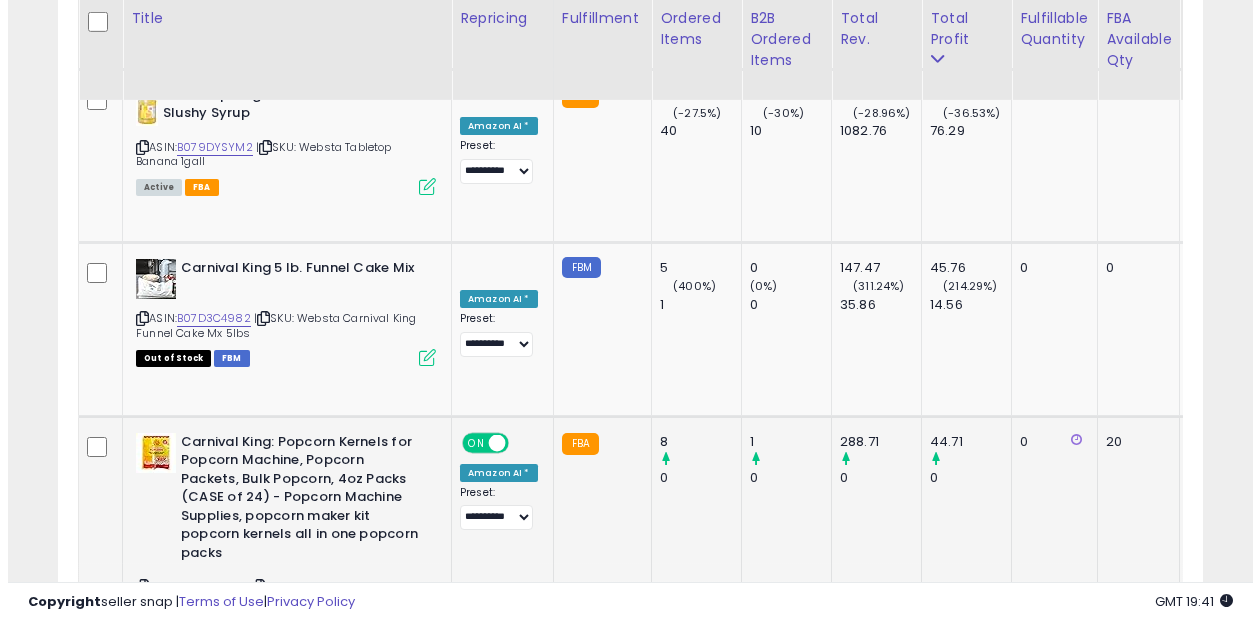 scroll, scrollTop: 999590, scrollLeft: 999329, axis: both 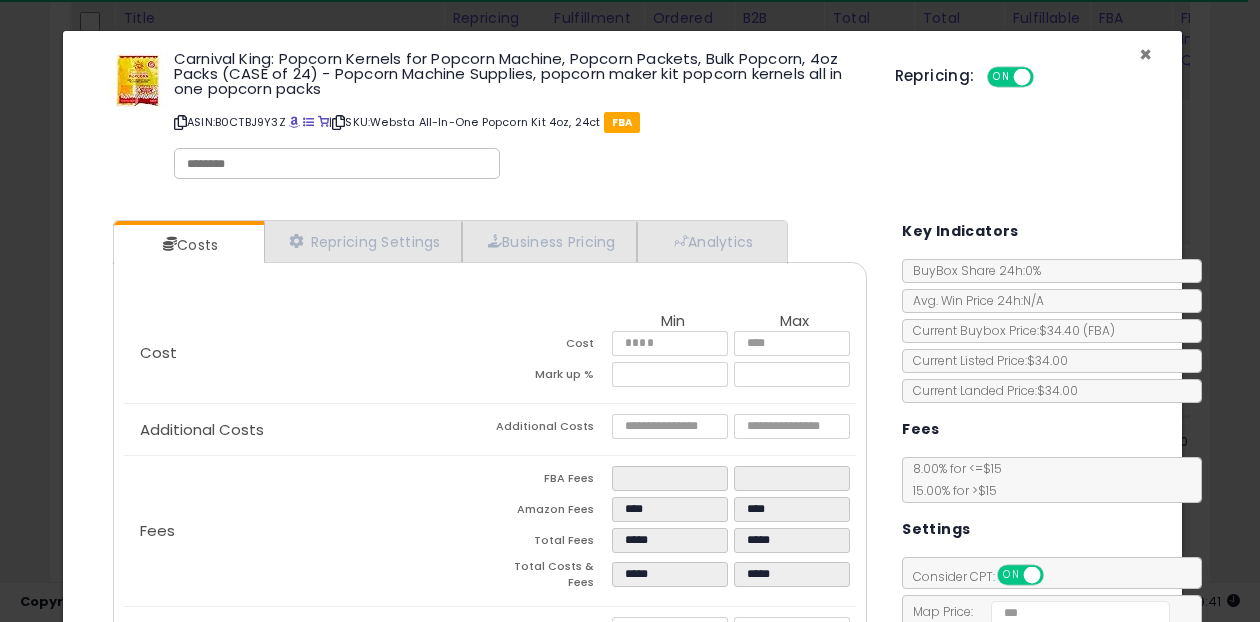 click on "×" at bounding box center (1145, 54) 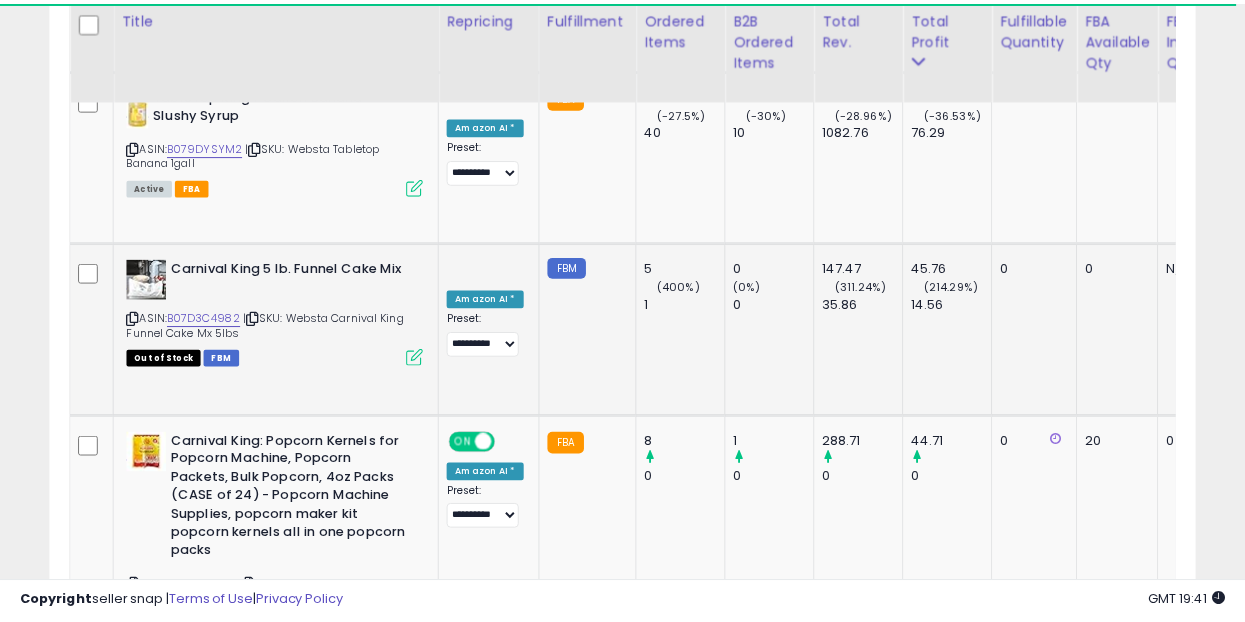 scroll, scrollTop: 410, scrollLeft: 662, axis: both 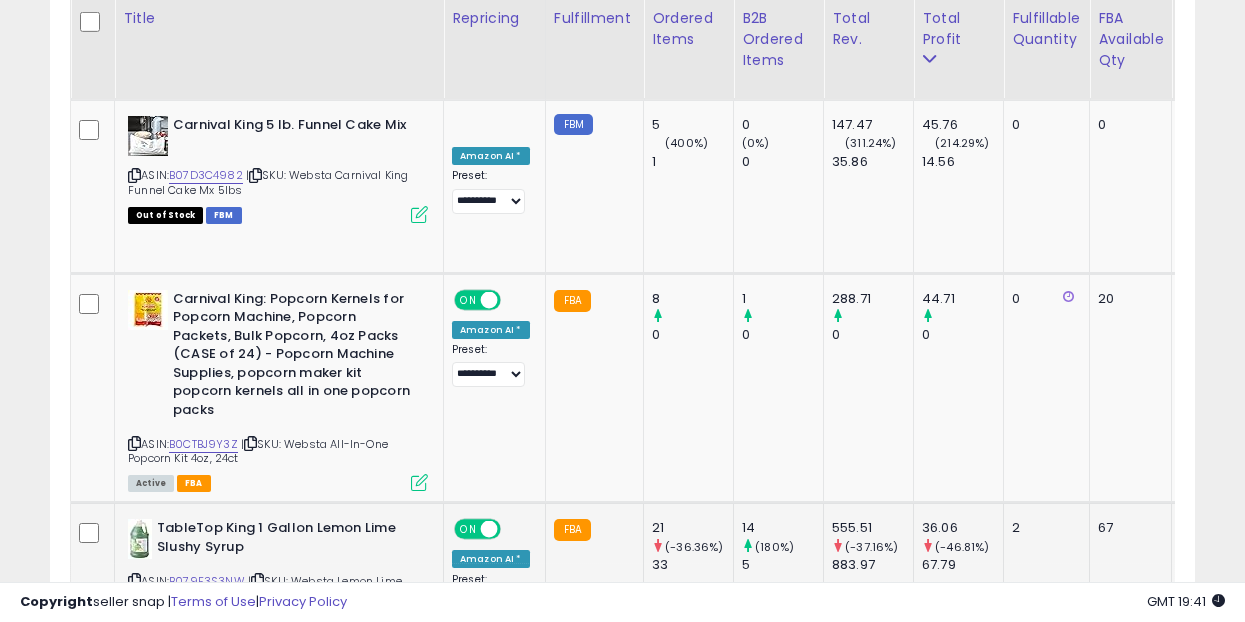 click at bounding box center [419, 620] 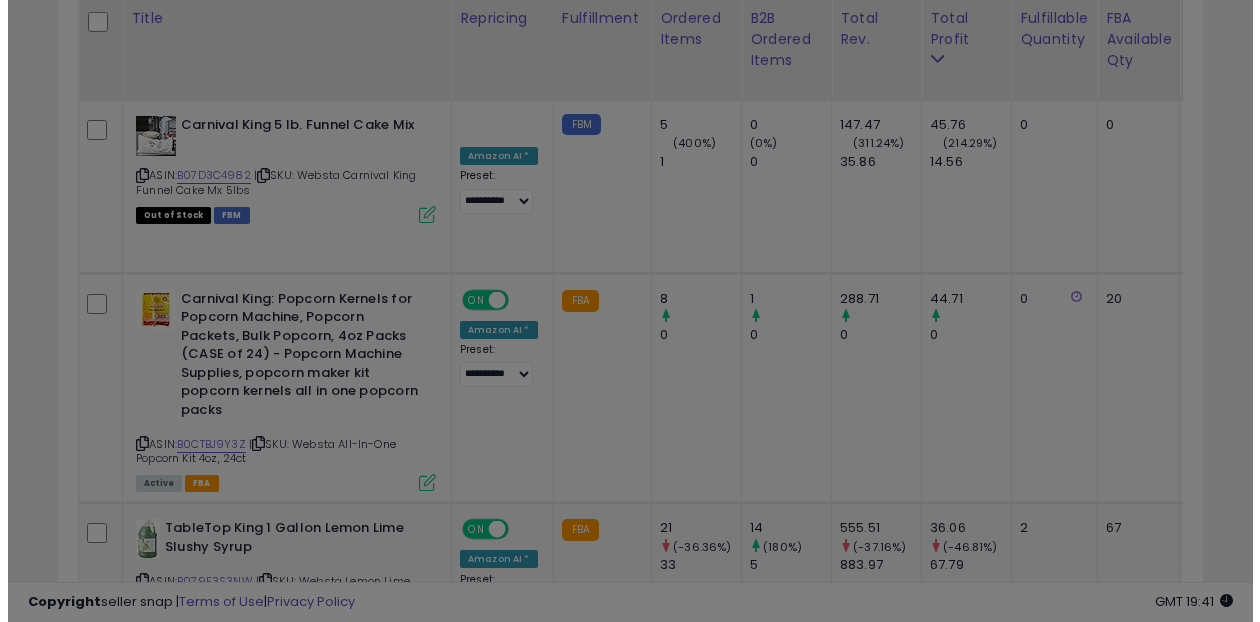 scroll, scrollTop: 999590, scrollLeft: 999329, axis: both 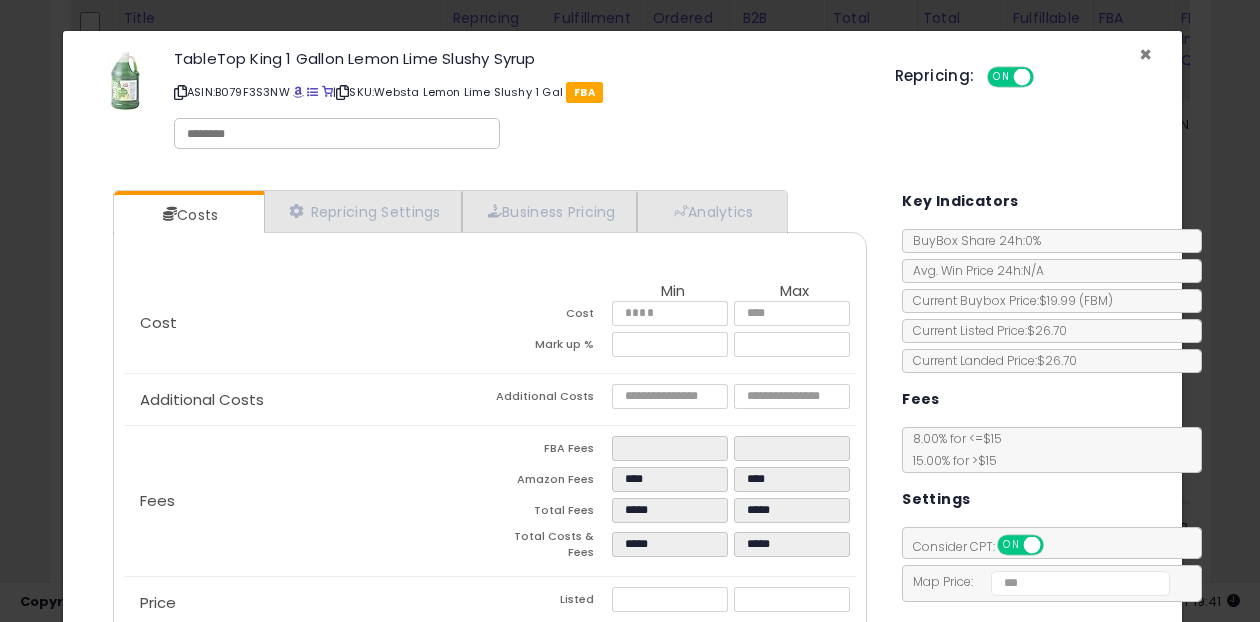 click on "×" at bounding box center (1145, 54) 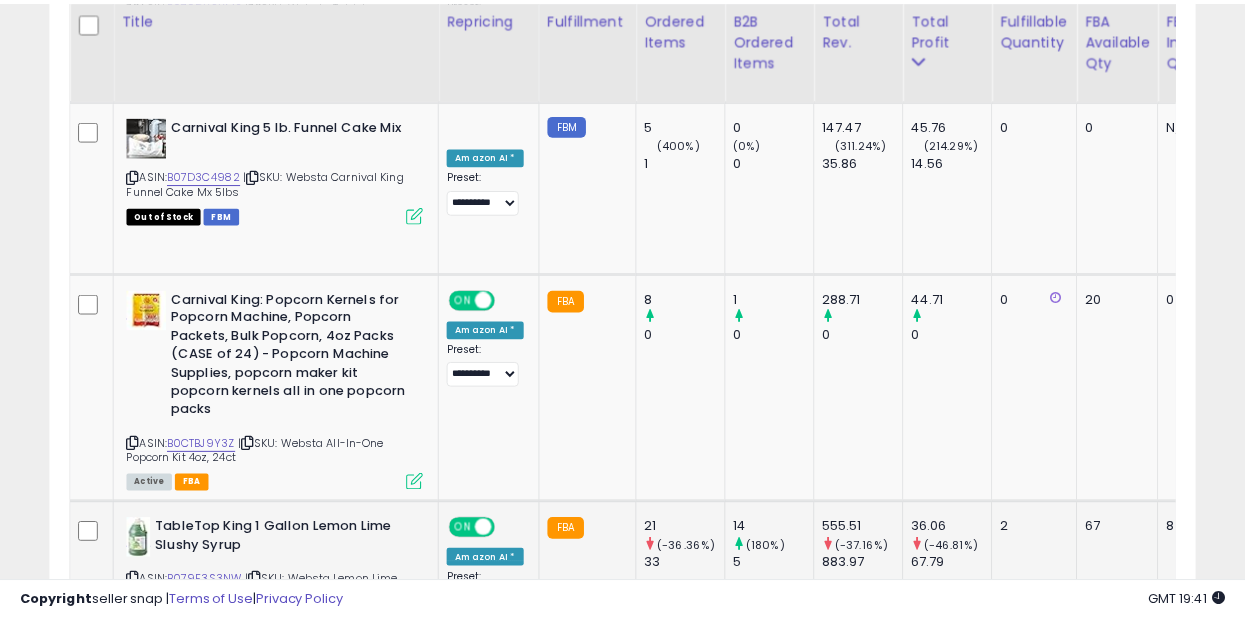 scroll, scrollTop: 410, scrollLeft: 662, axis: both 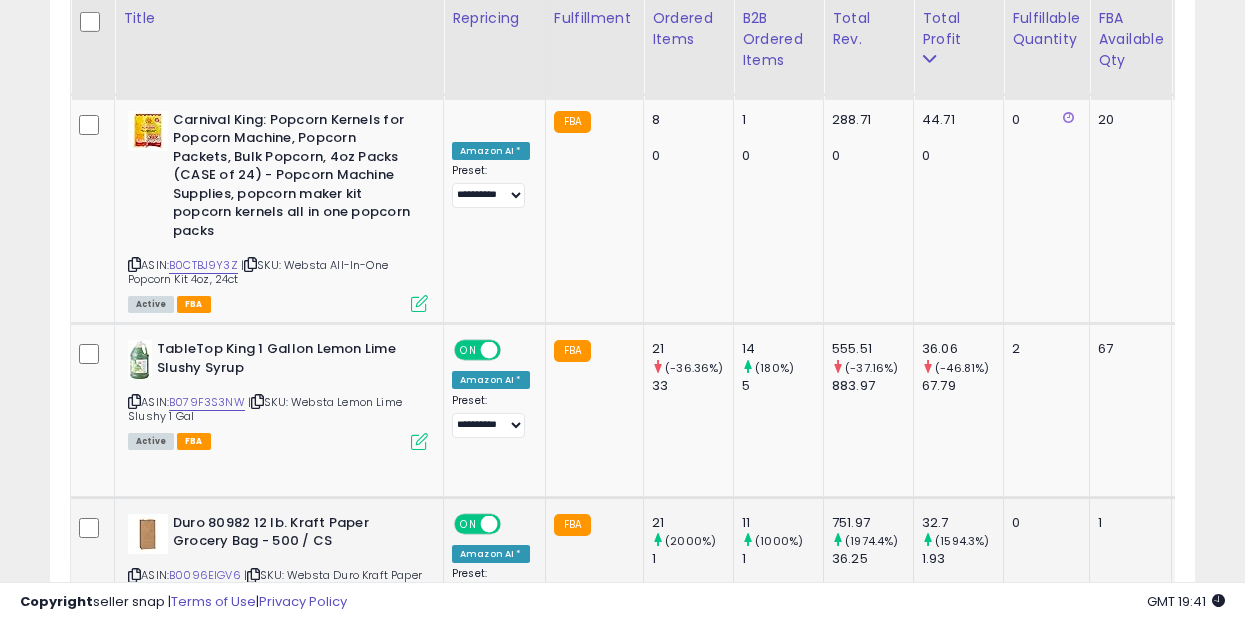 click at bounding box center [419, 614] 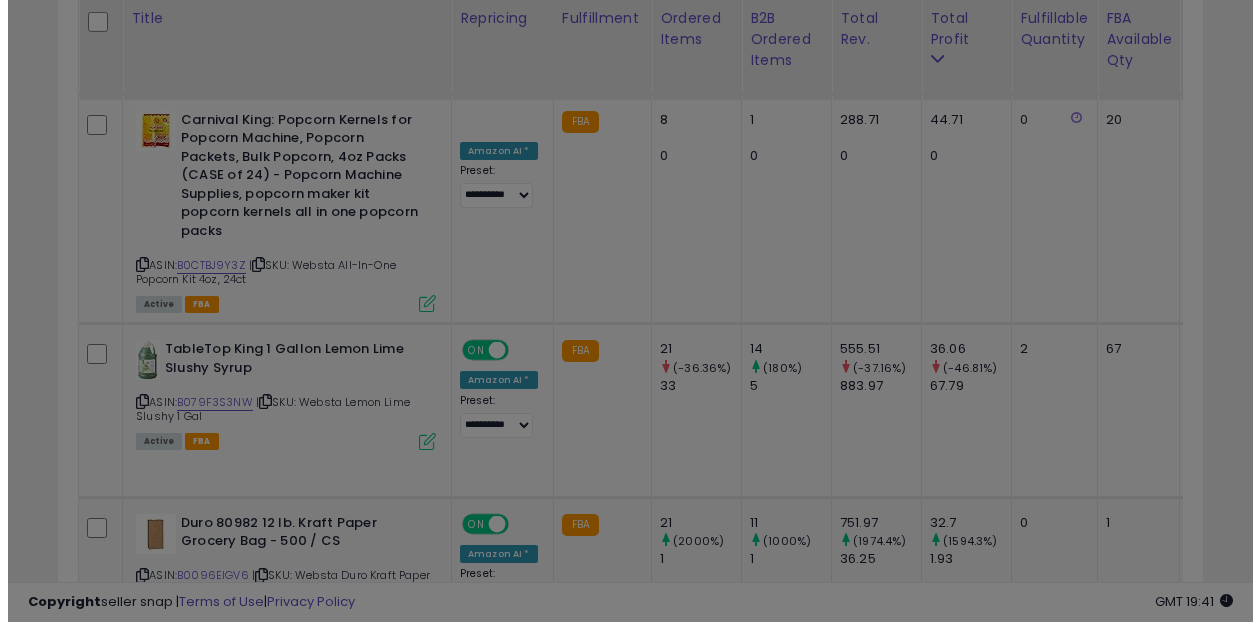 scroll, scrollTop: 999590, scrollLeft: 999329, axis: both 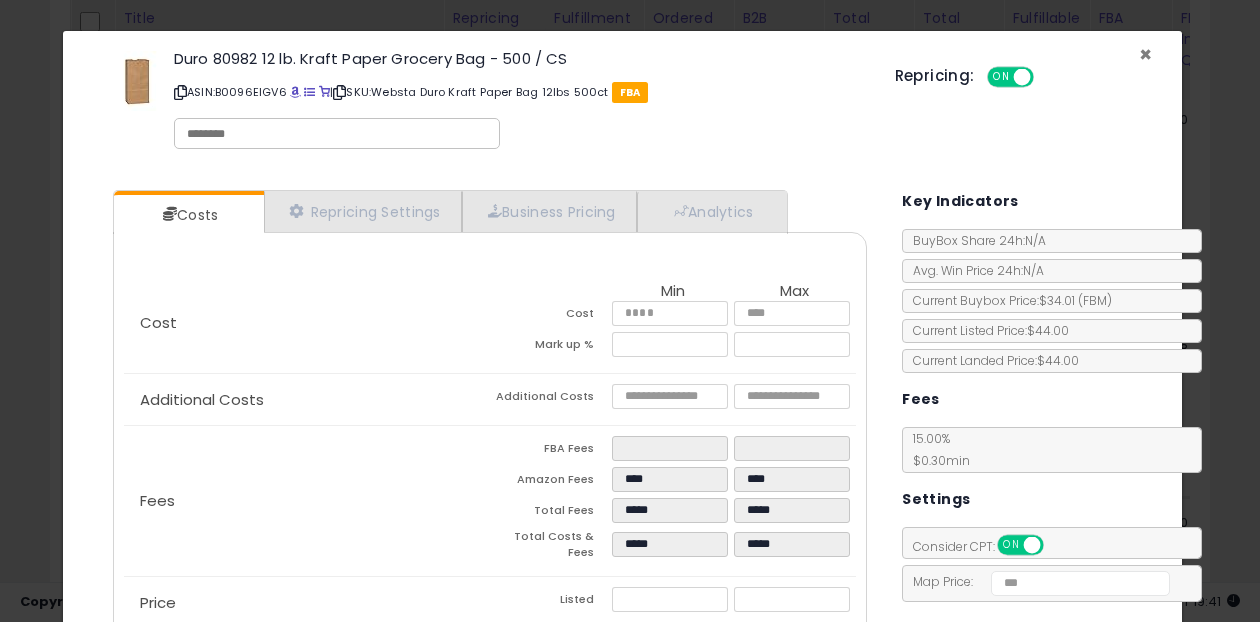 click on "×" at bounding box center (1145, 54) 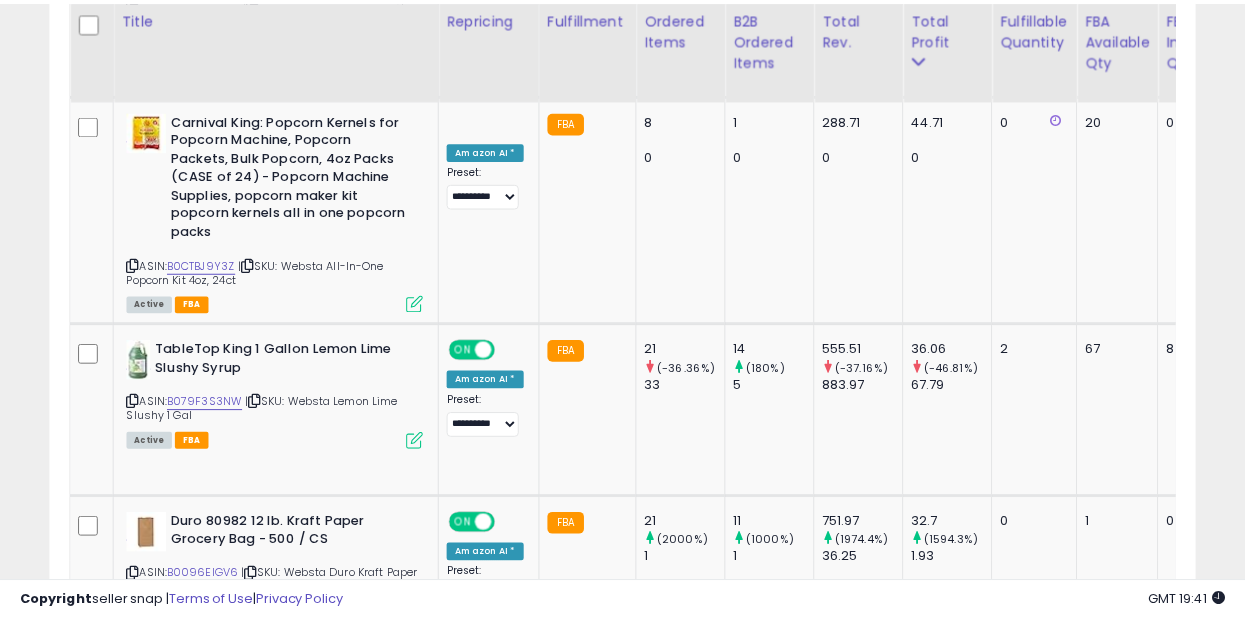 scroll, scrollTop: 410, scrollLeft: 662, axis: both 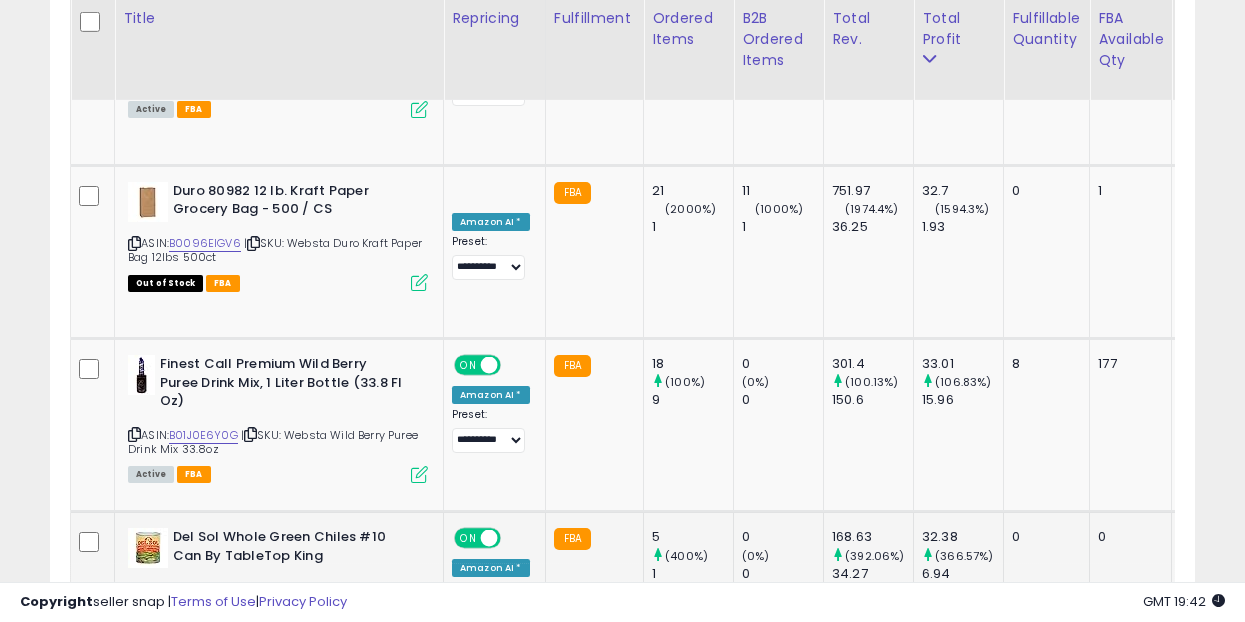 click at bounding box center [419, 628] 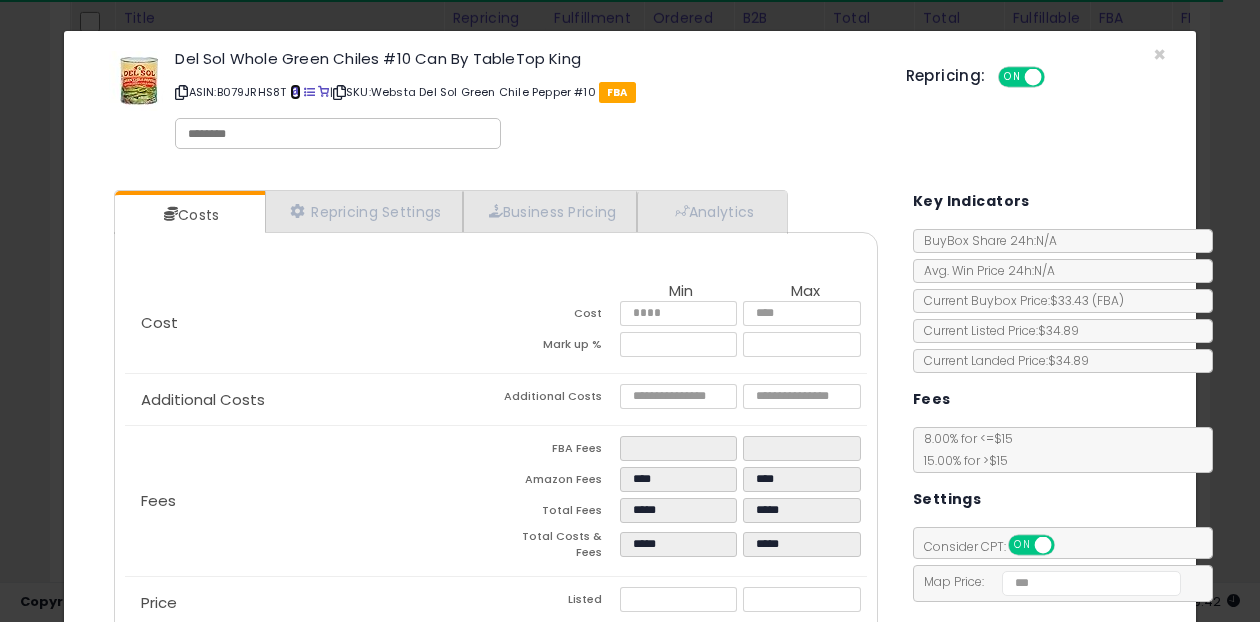 click at bounding box center (295, 92) 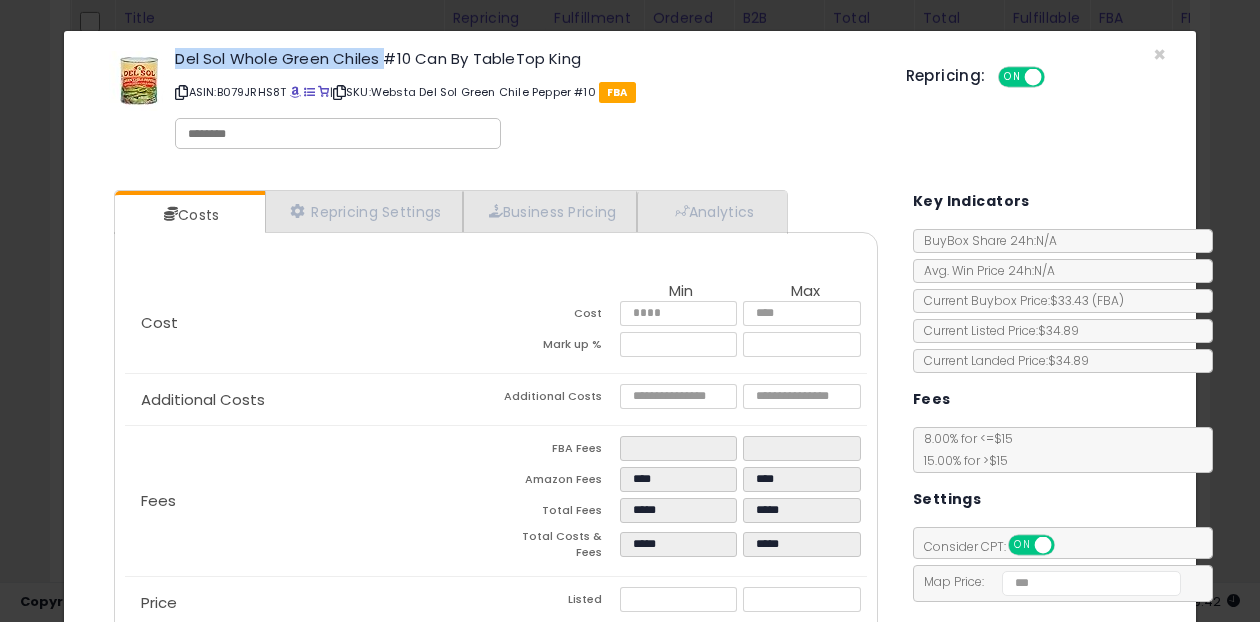 drag, startPoint x: 381, startPoint y: 59, endPoint x: 165, endPoint y: 53, distance: 216.08331 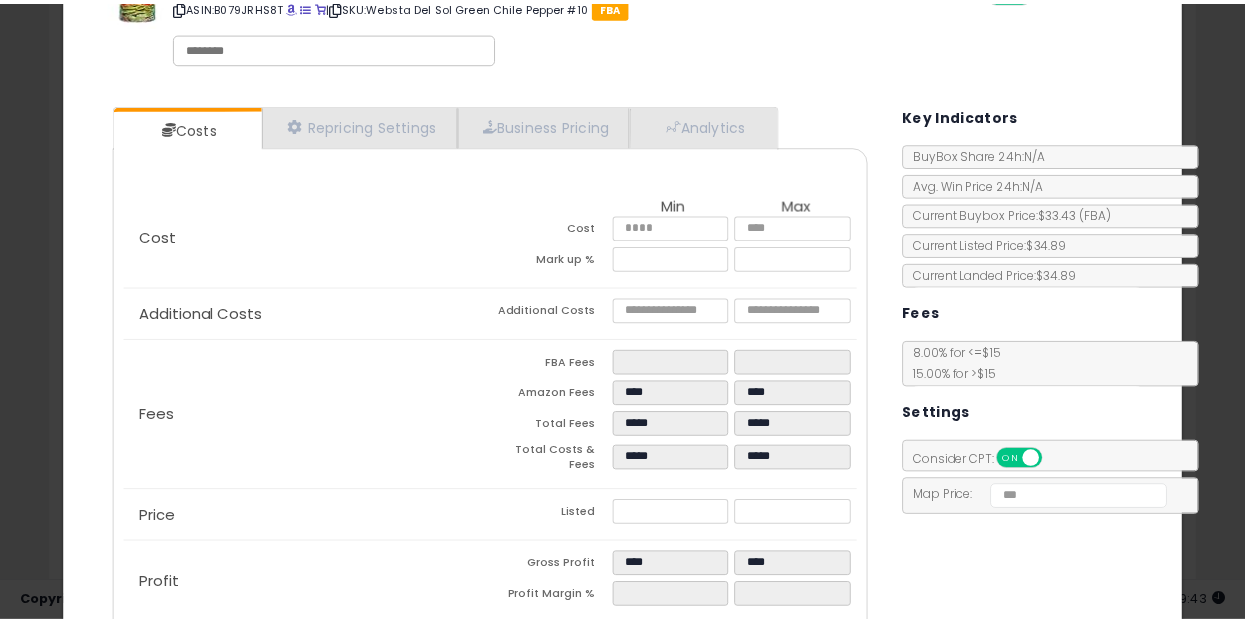 scroll, scrollTop: 0, scrollLeft: 0, axis: both 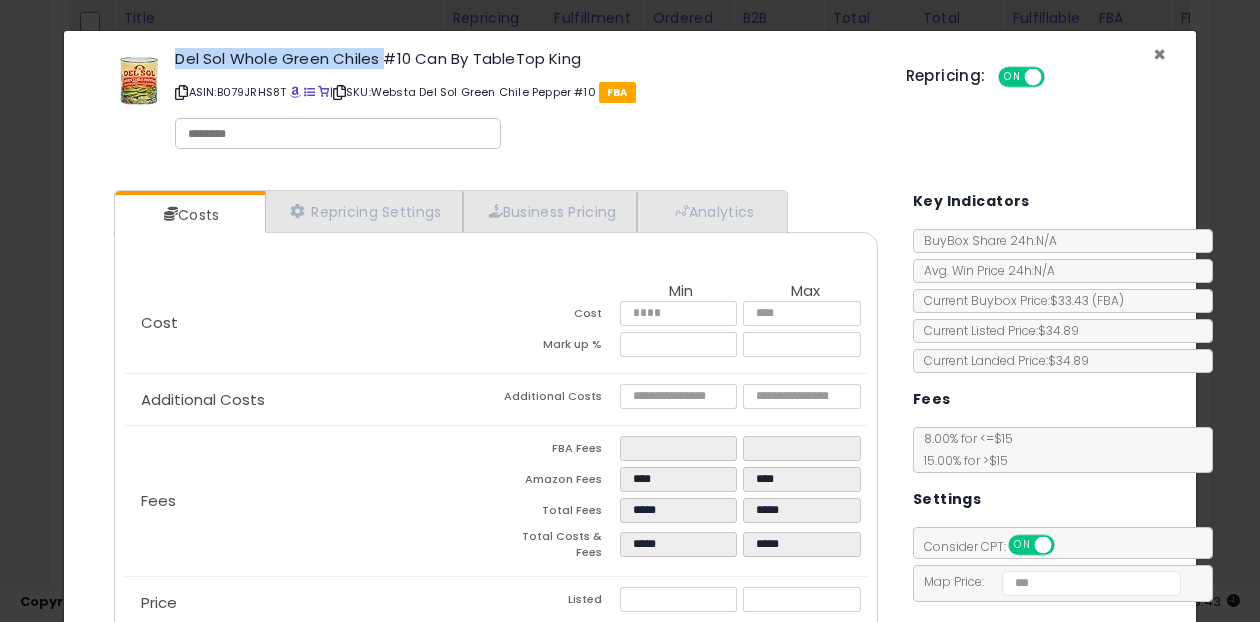 click on "×" at bounding box center [1159, 54] 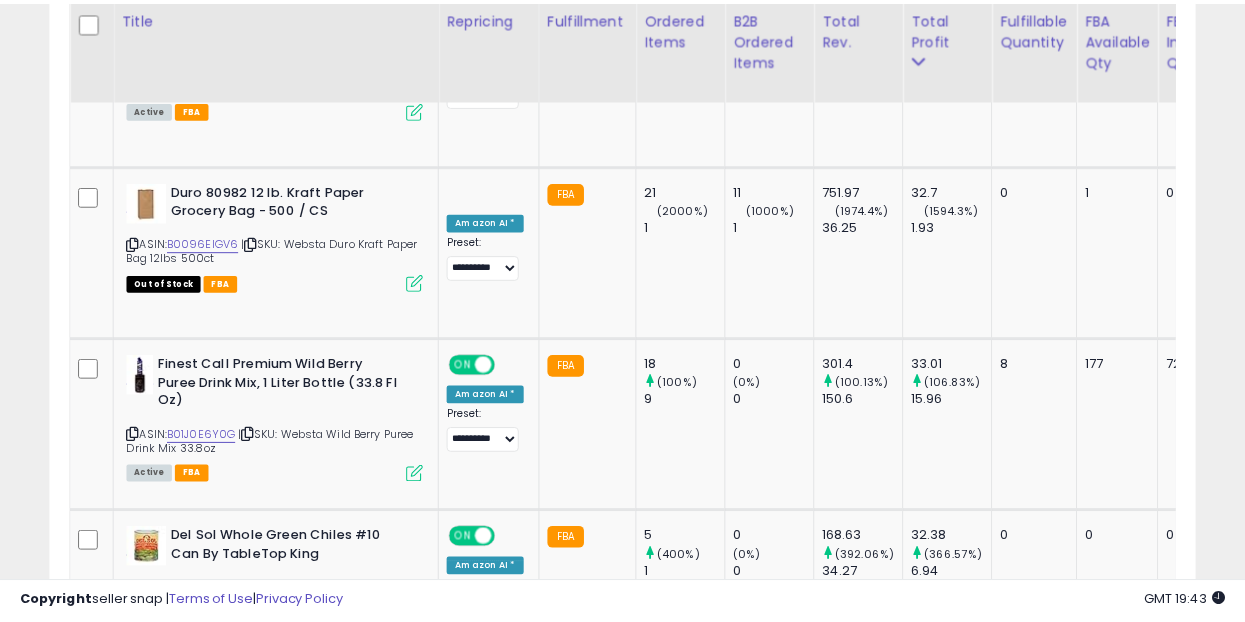 scroll, scrollTop: 410, scrollLeft: 662, axis: both 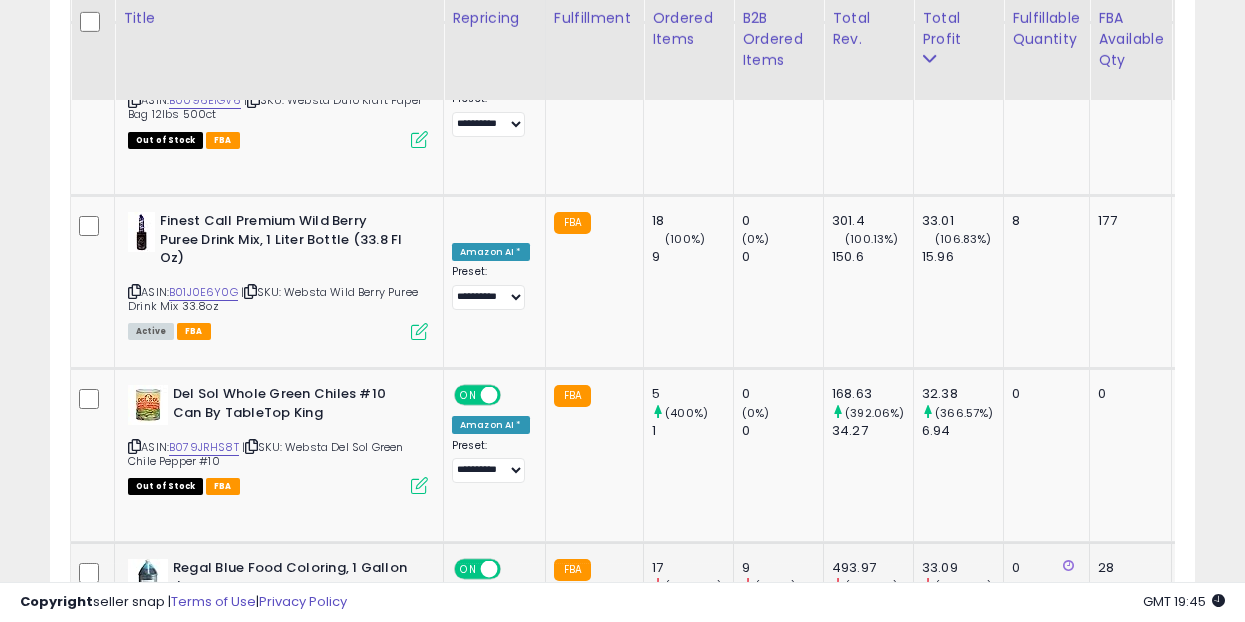 click at bounding box center [419, 659] 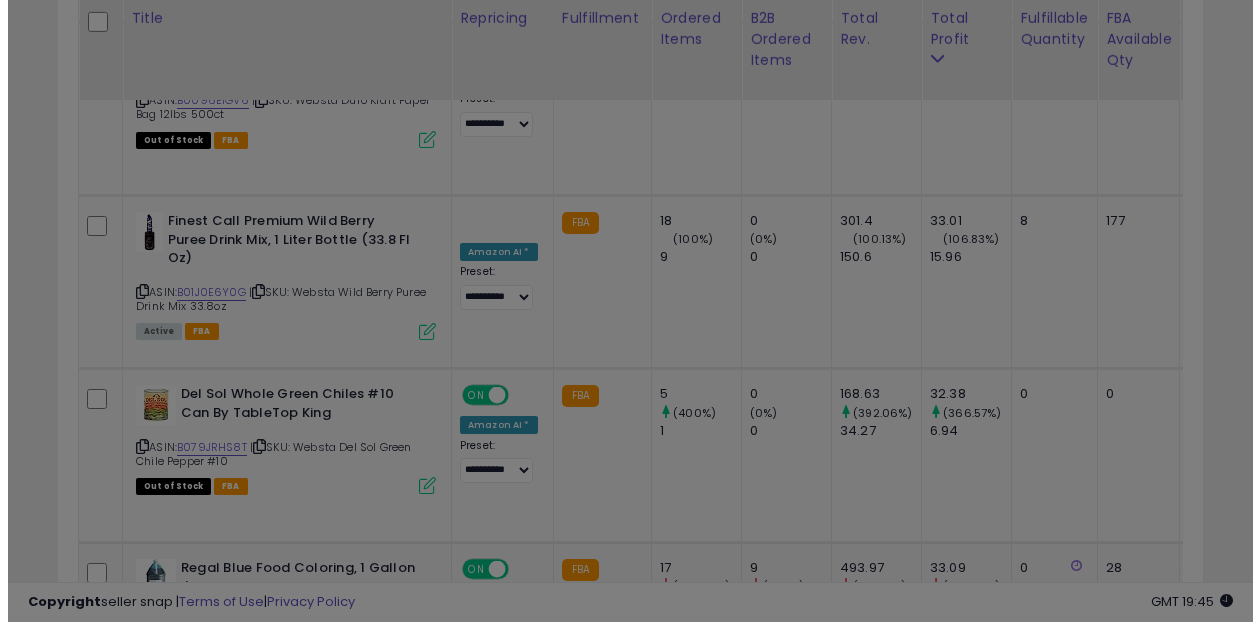 scroll, scrollTop: 999590, scrollLeft: 999329, axis: both 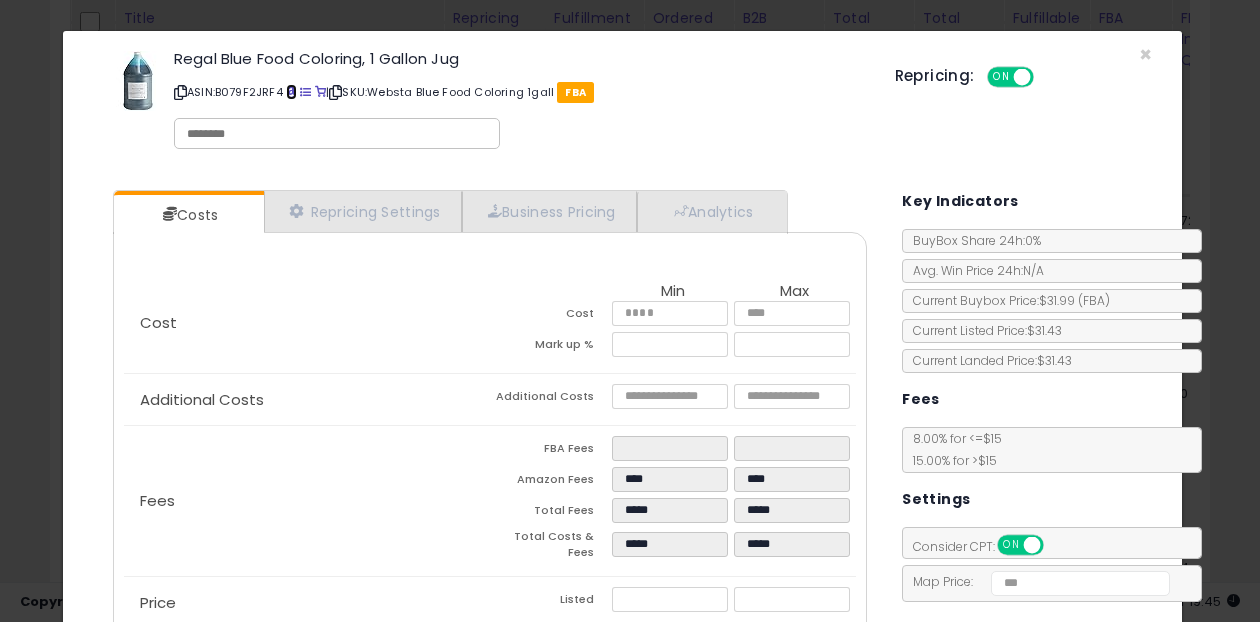 click at bounding box center (291, 92) 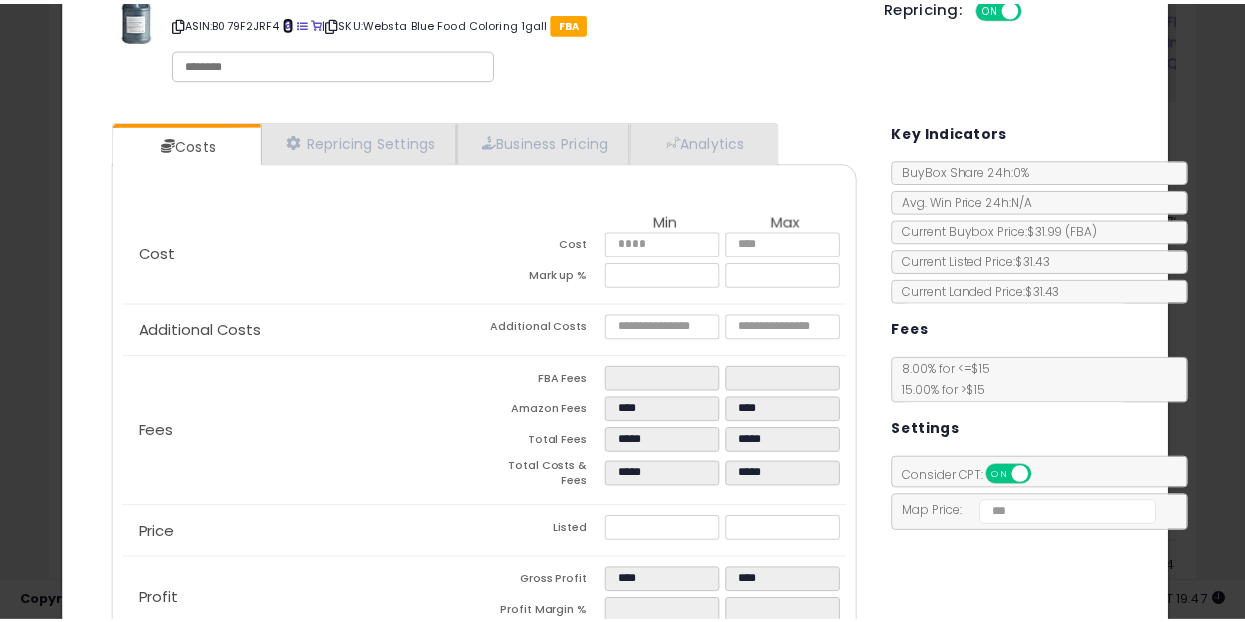scroll, scrollTop: 0, scrollLeft: 0, axis: both 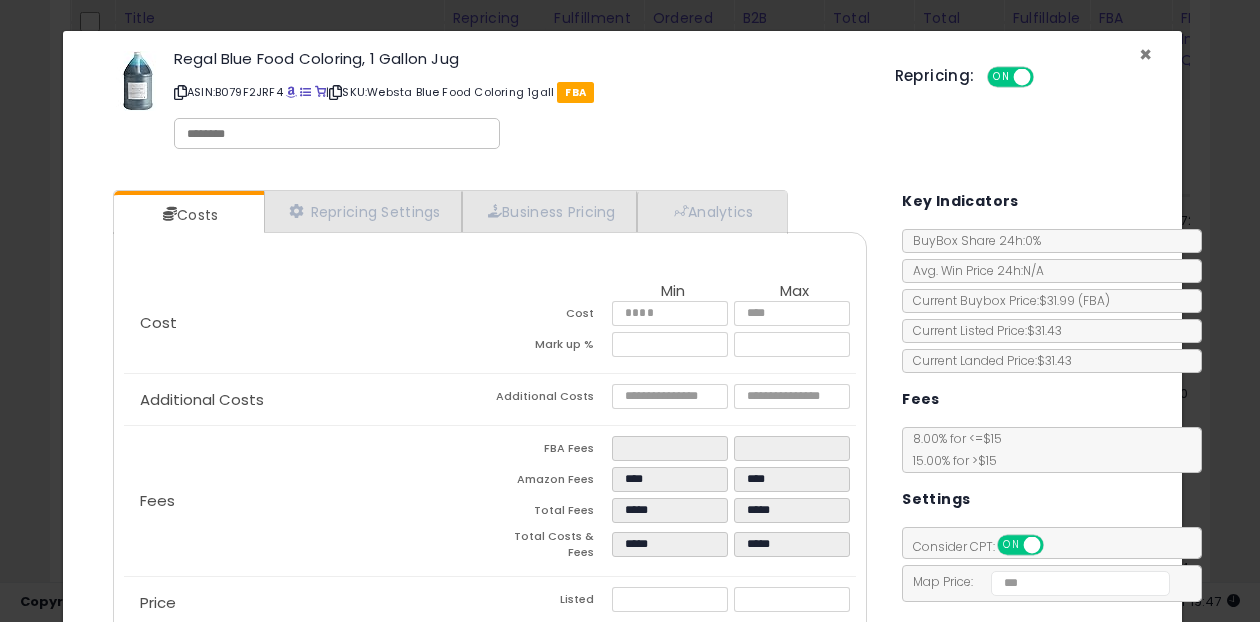 click on "×" at bounding box center (1145, 54) 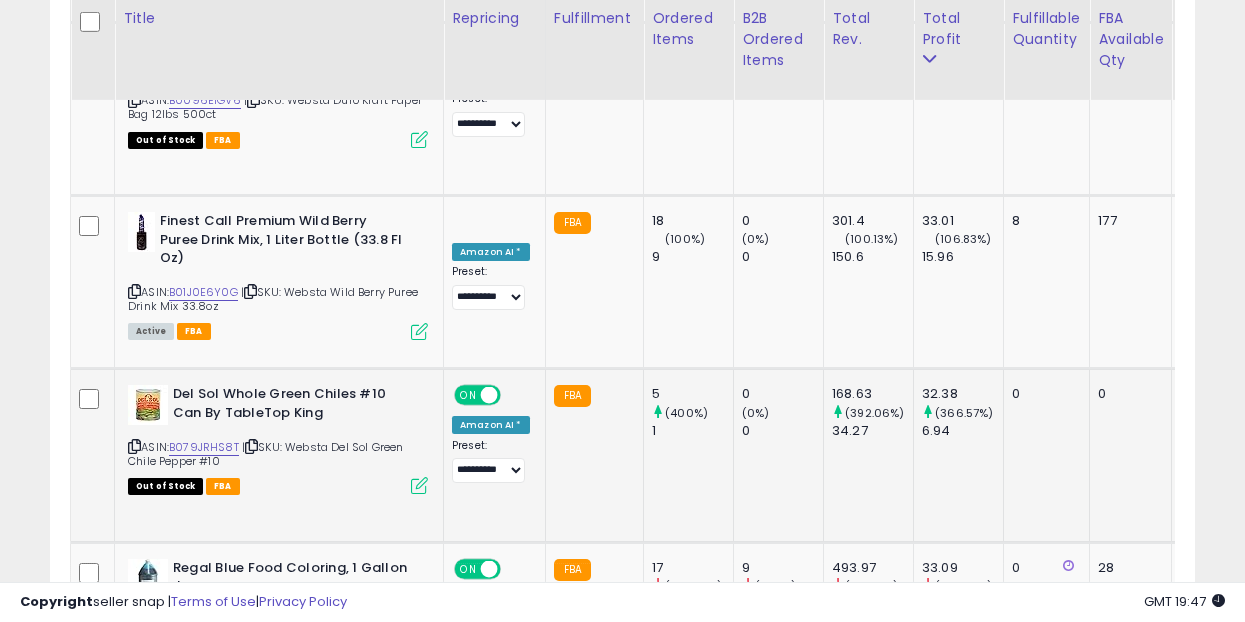 scroll, scrollTop: 410, scrollLeft: 662, axis: both 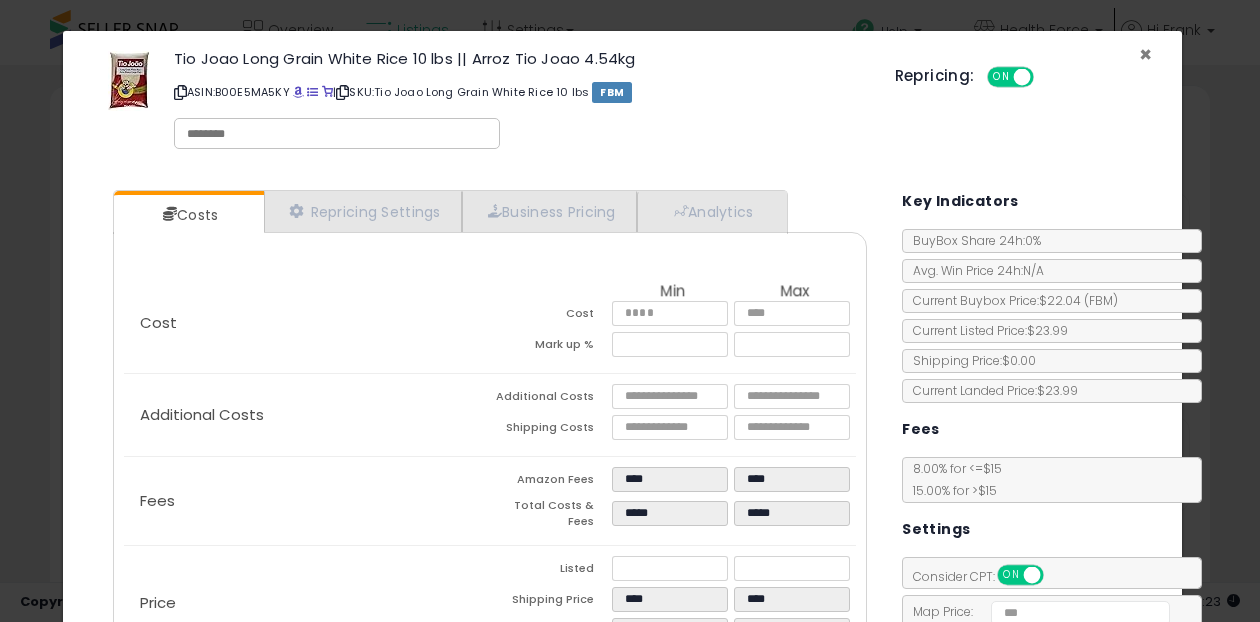 click on "×" at bounding box center (1145, 54) 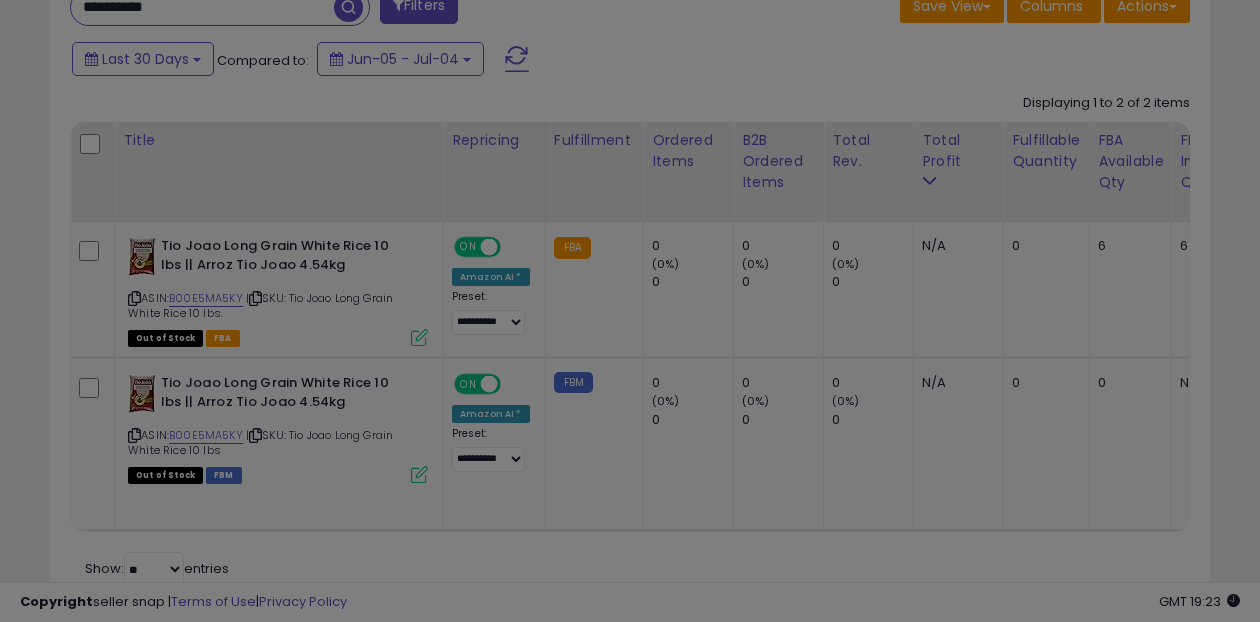 scroll, scrollTop: 849, scrollLeft: 0, axis: vertical 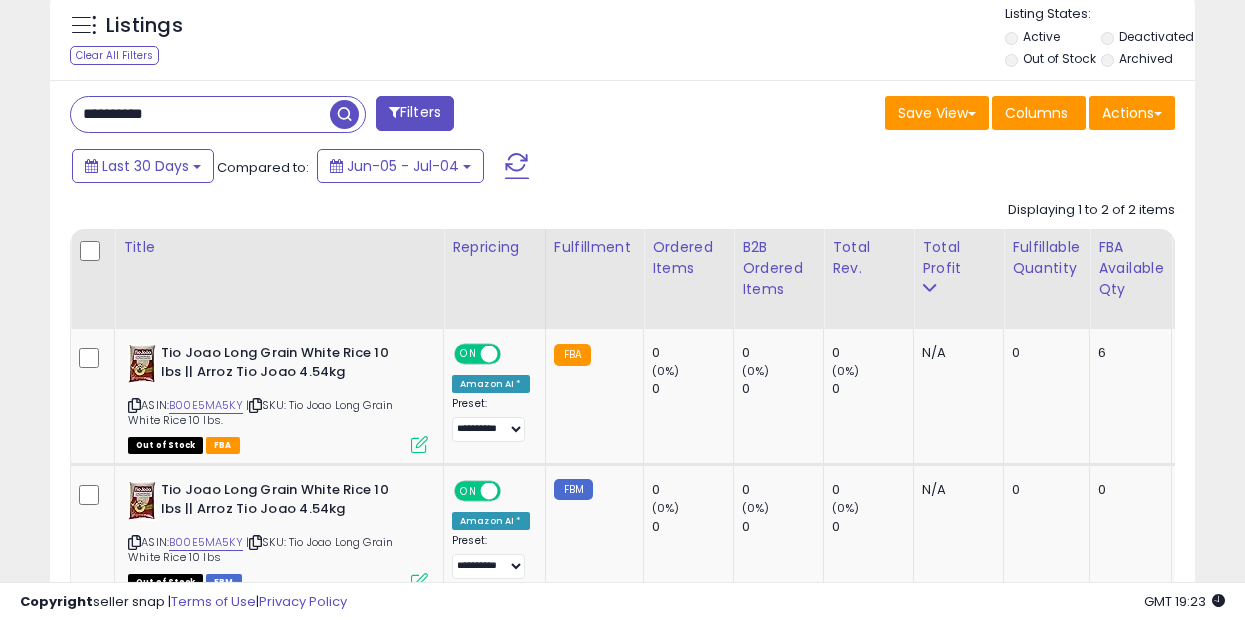 click on "**********" at bounding box center [200, 114] 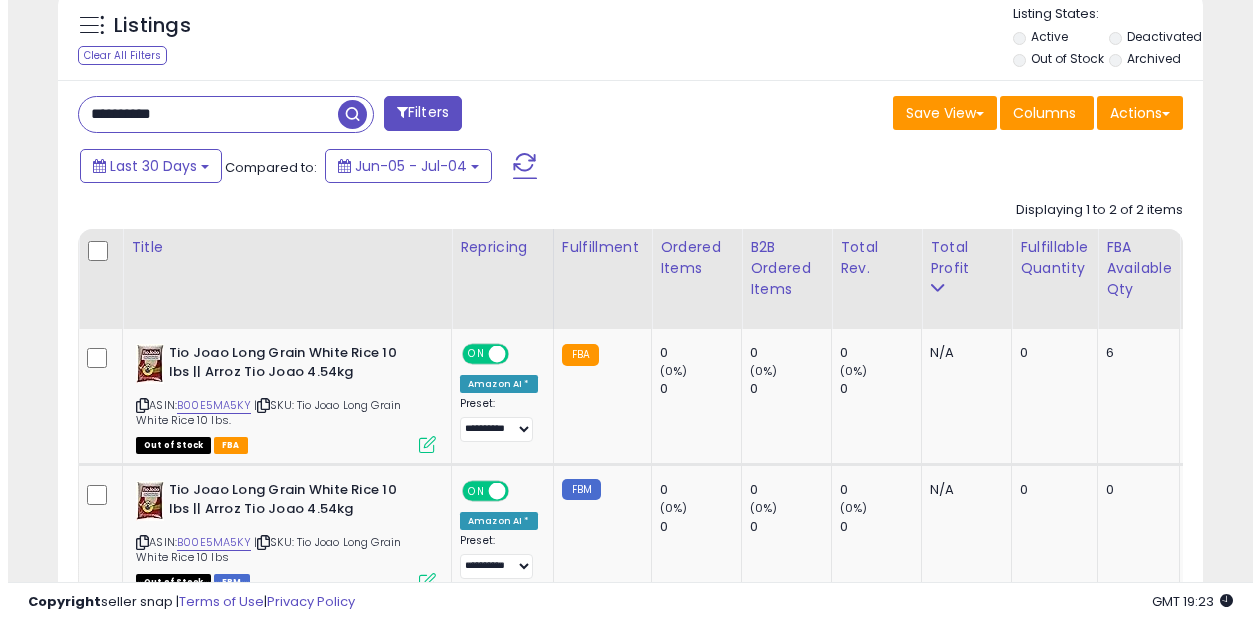 scroll, scrollTop: 619, scrollLeft: 0, axis: vertical 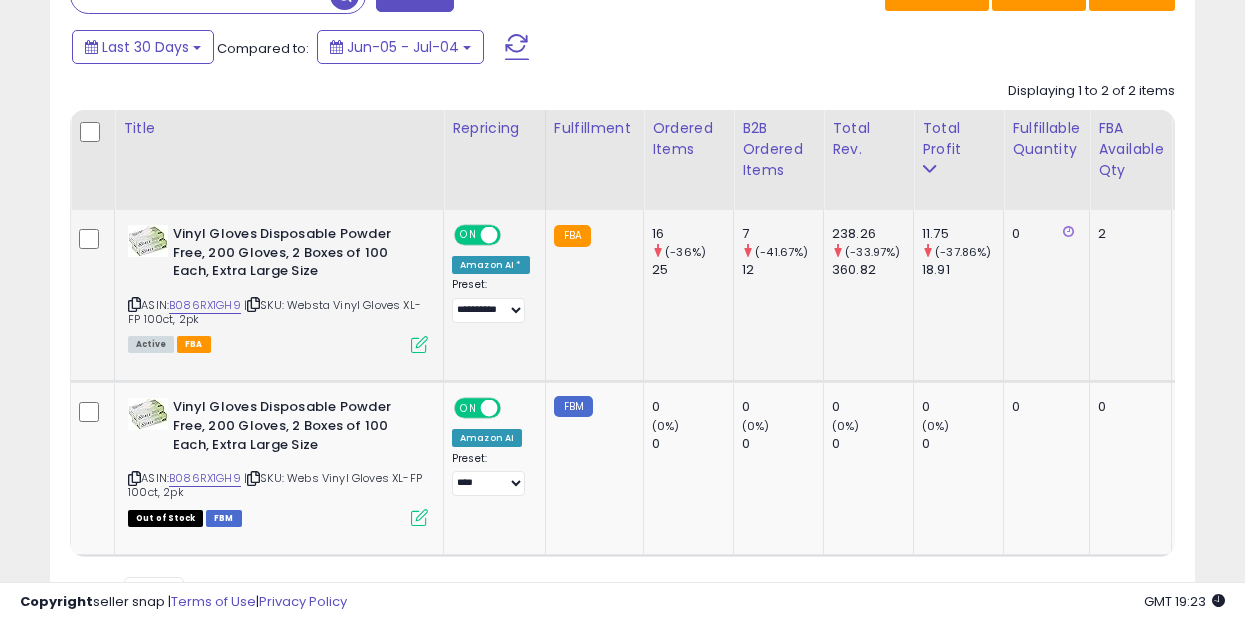 click at bounding box center (419, 344) 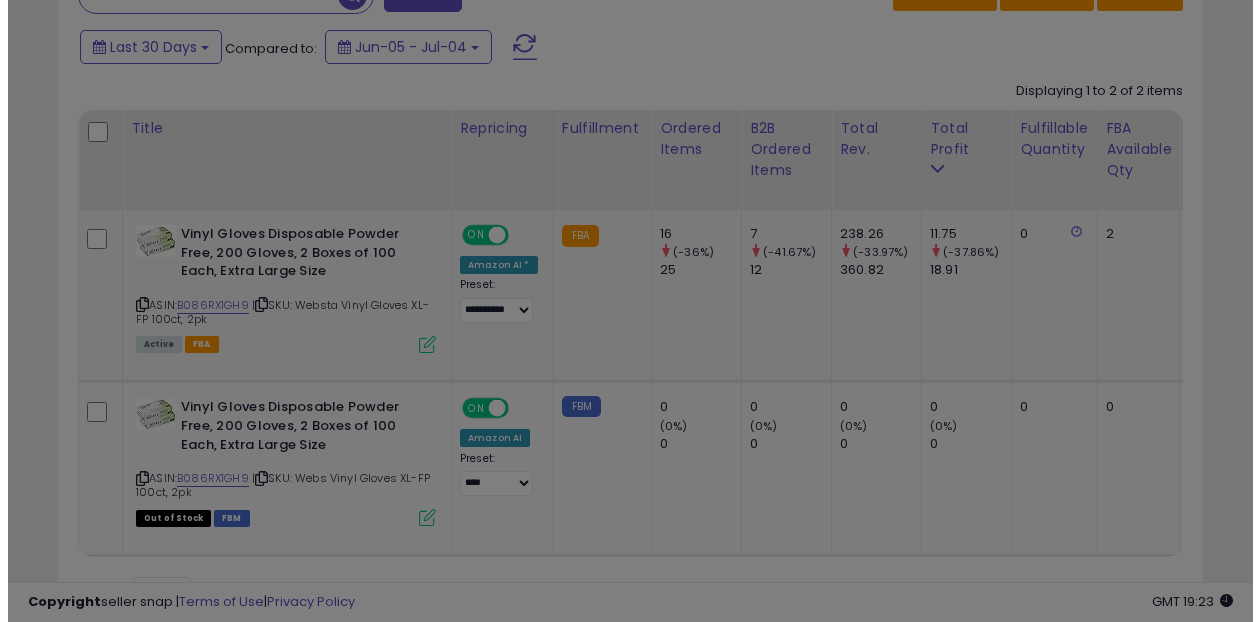 scroll, scrollTop: 999590, scrollLeft: 999329, axis: both 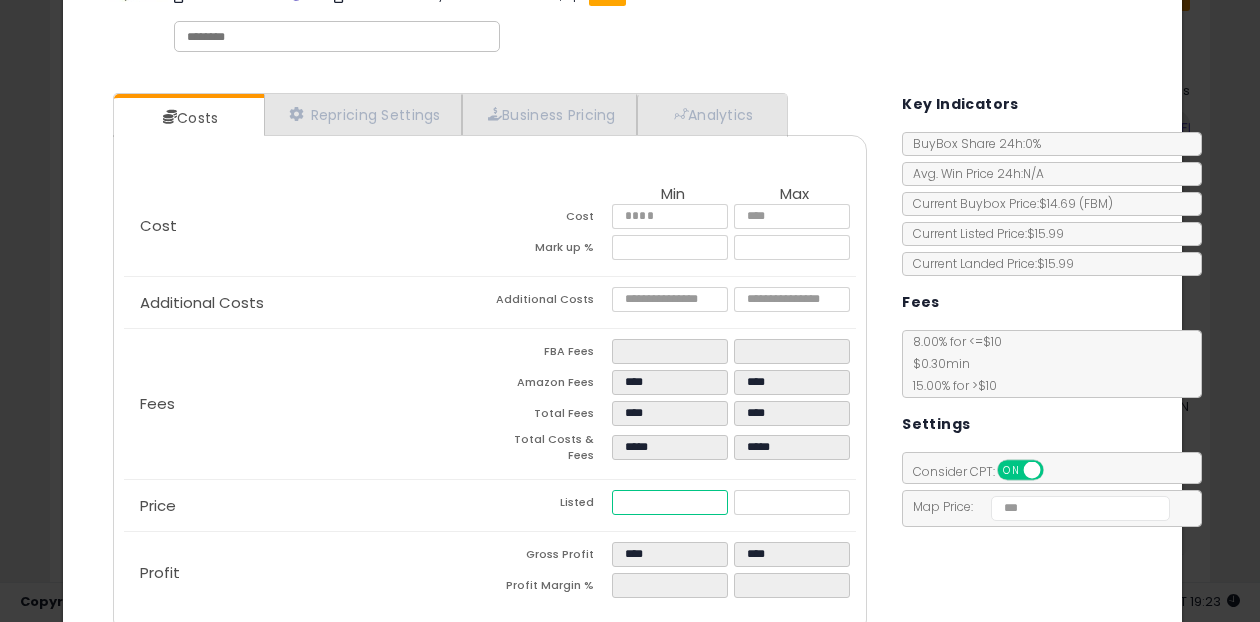 click on "*****" at bounding box center (670, 502) 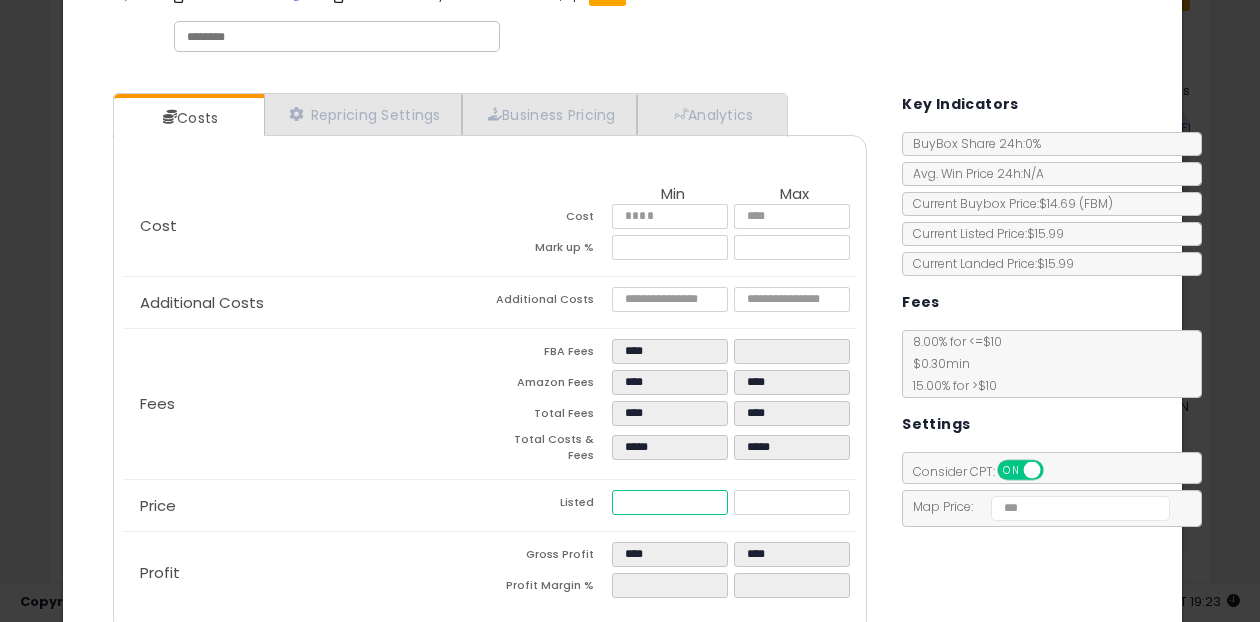 type on "****" 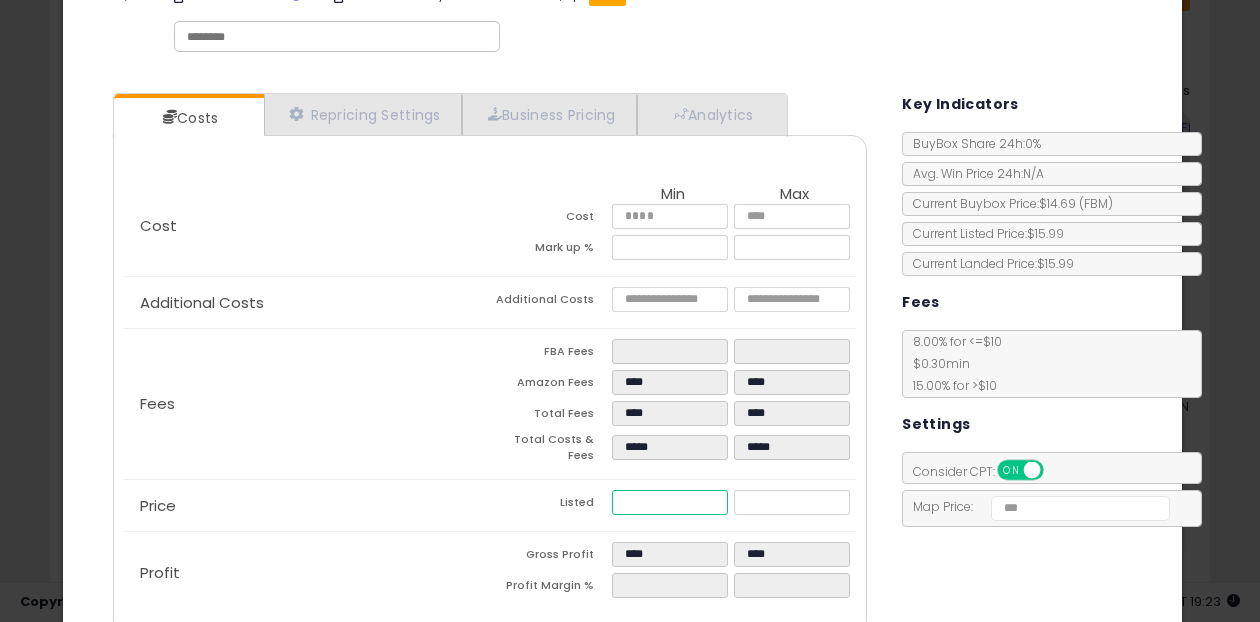 type on "****" 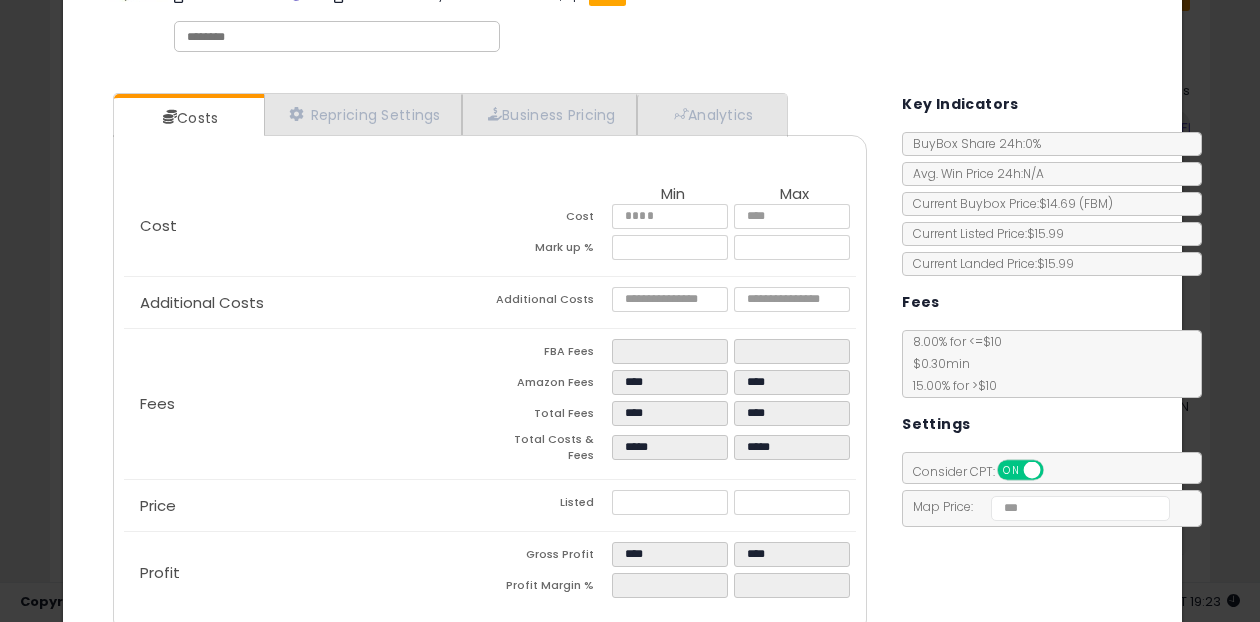 type on "*****" 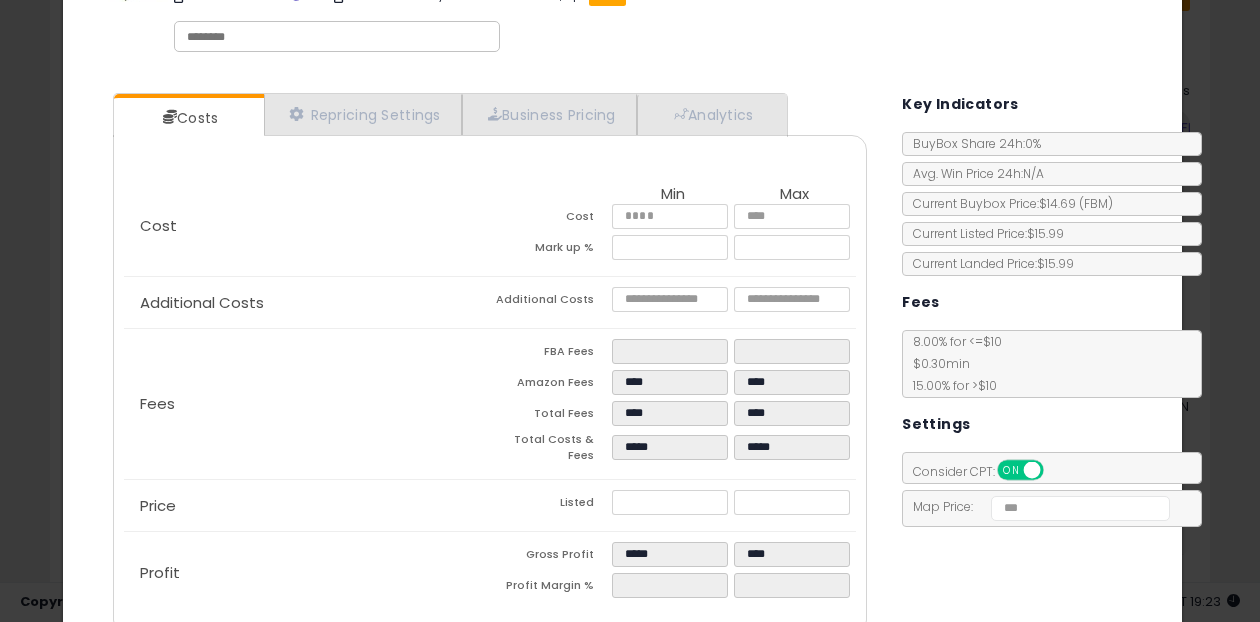 click on "Costs
Repricing Settings
Business Pricing
Analytics
Cost" at bounding box center (490, 366) 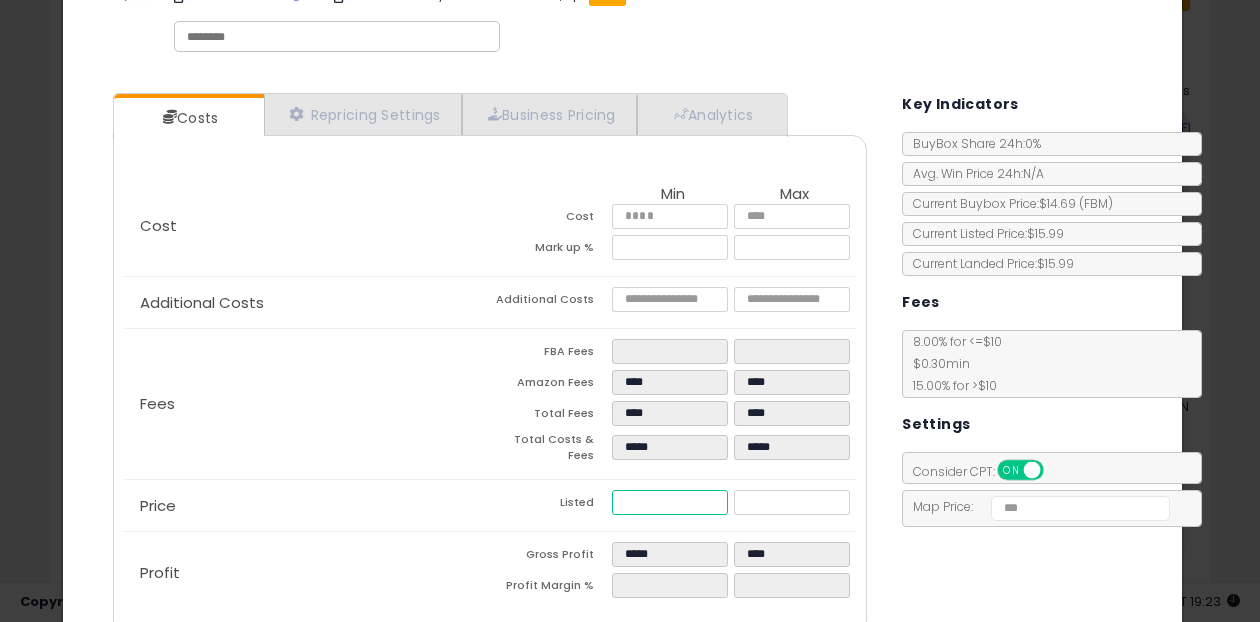 type on "*****" 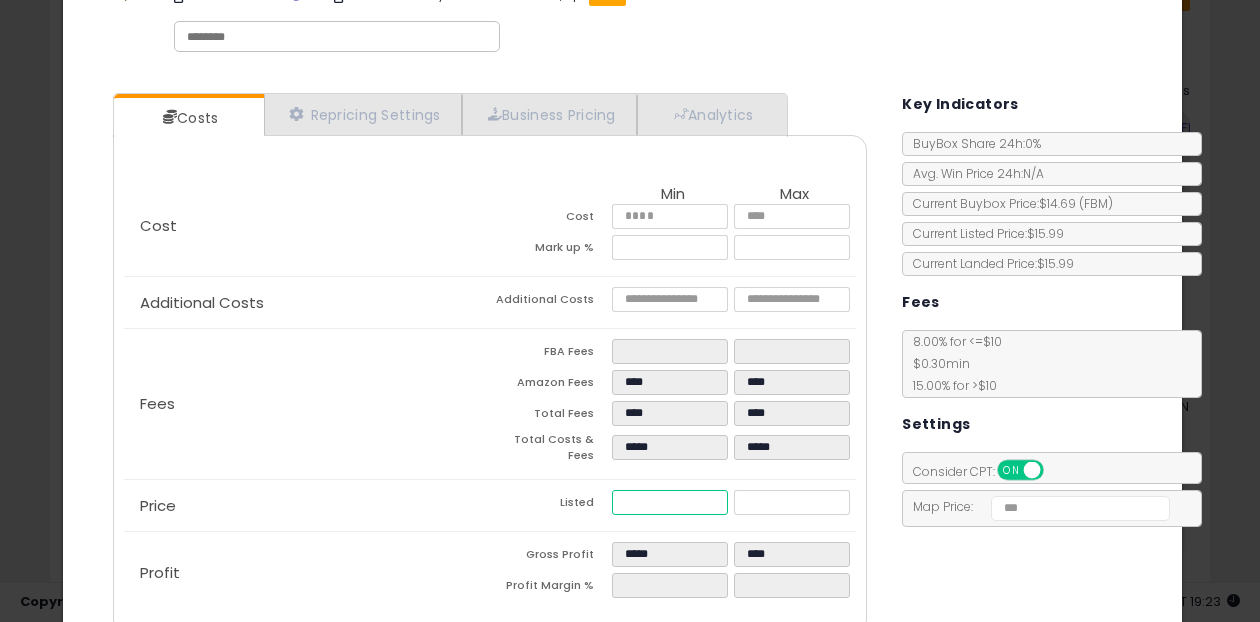 type on "****" 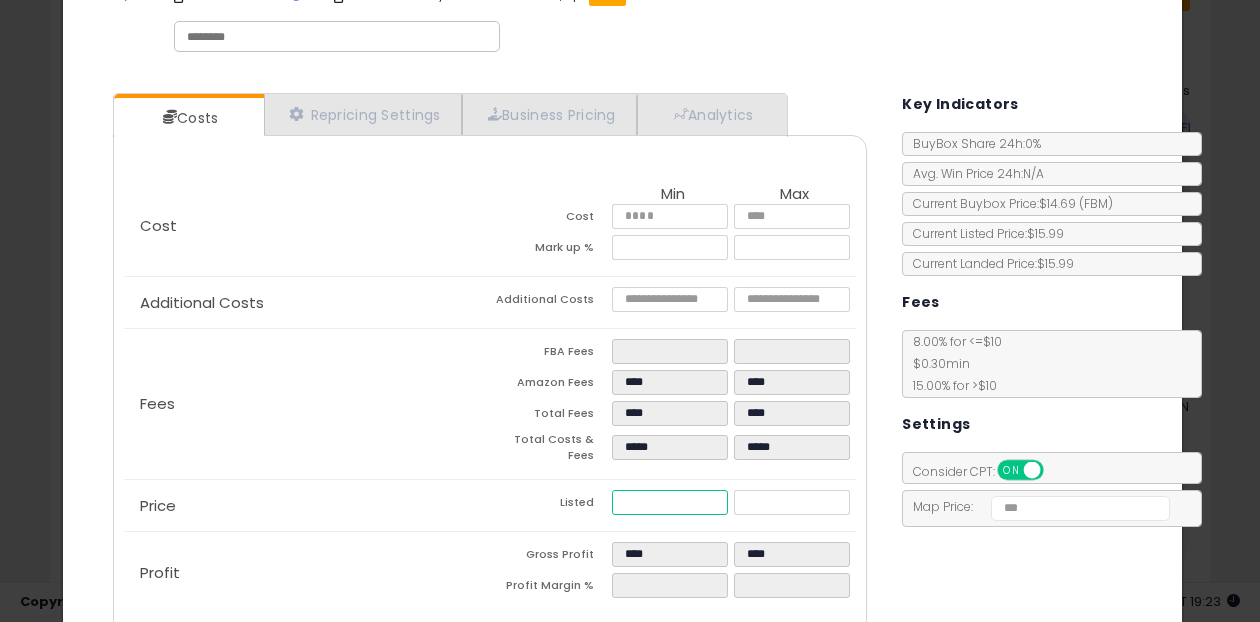 type on "*****" 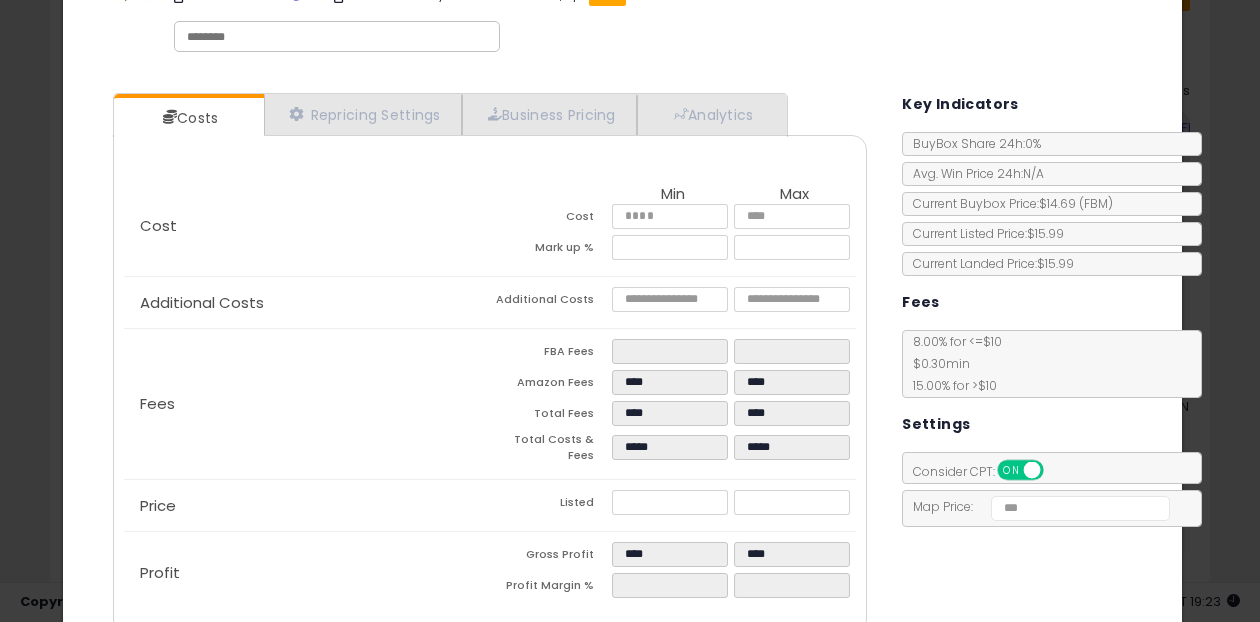 click on "Costs
Repricing Settings
Business Pricing
Analytics
Cost" at bounding box center (622, 366) 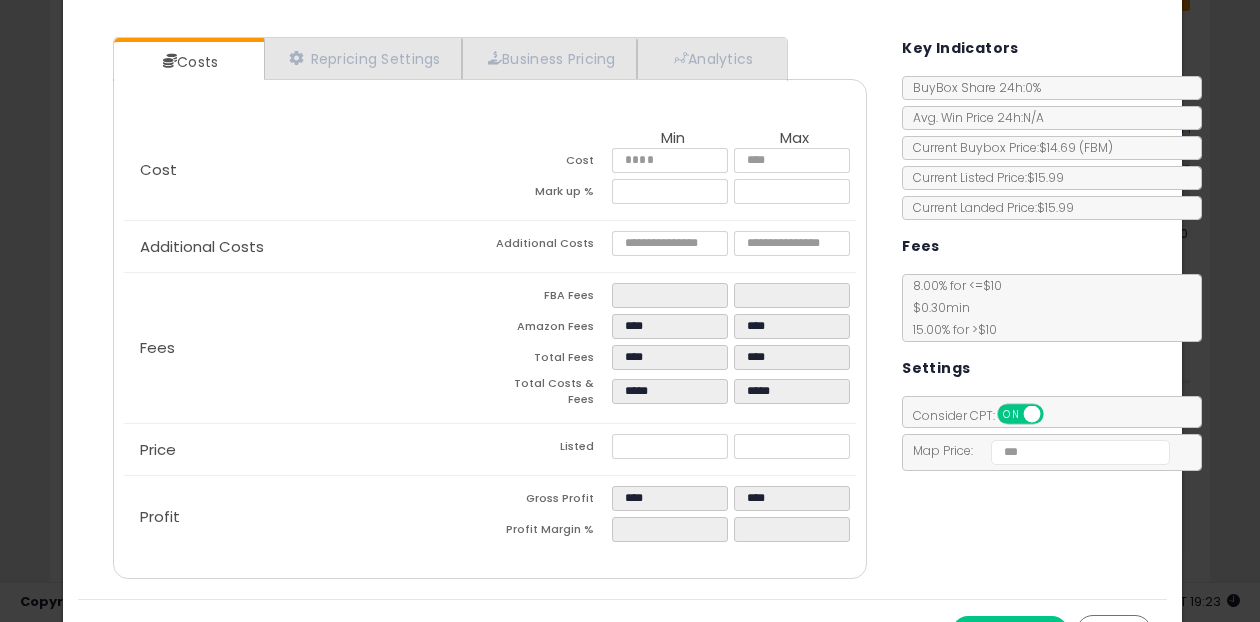 scroll, scrollTop: 188, scrollLeft: 0, axis: vertical 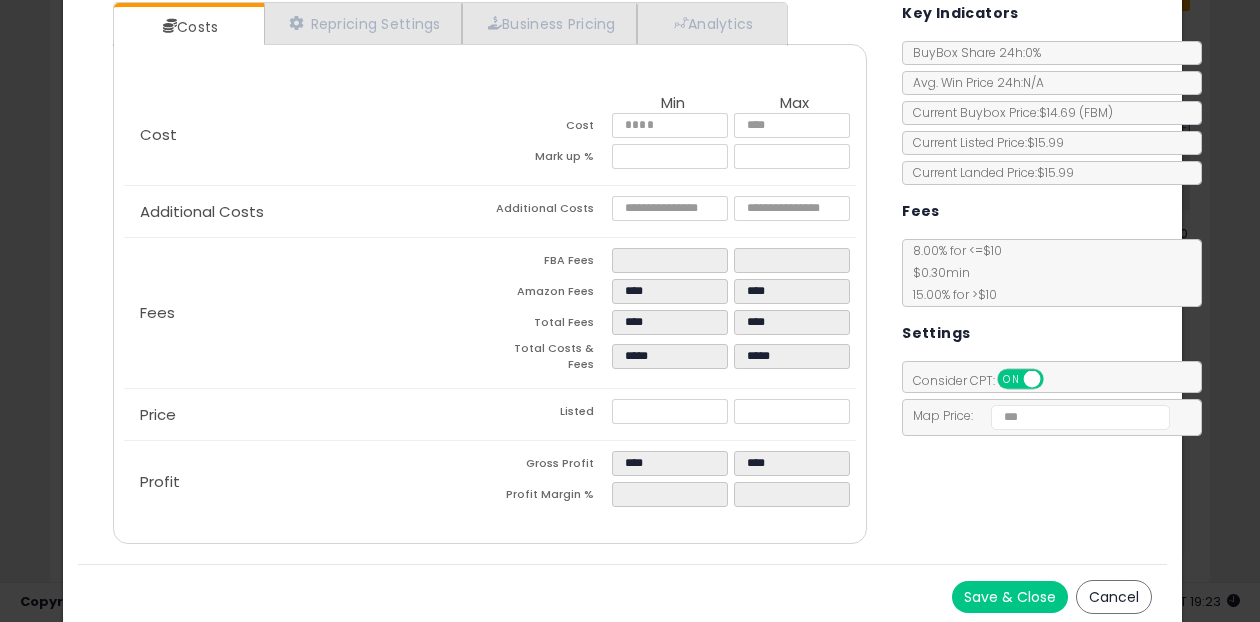 click on "Save & Close" at bounding box center [1010, 597] 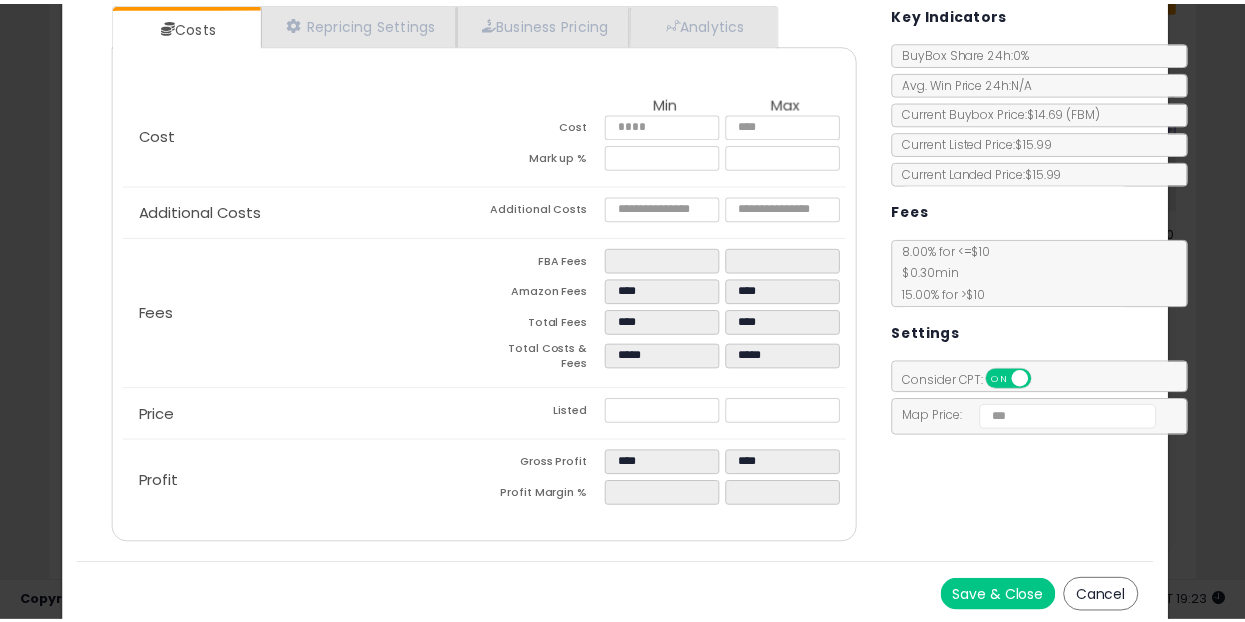 scroll, scrollTop: 0, scrollLeft: 0, axis: both 